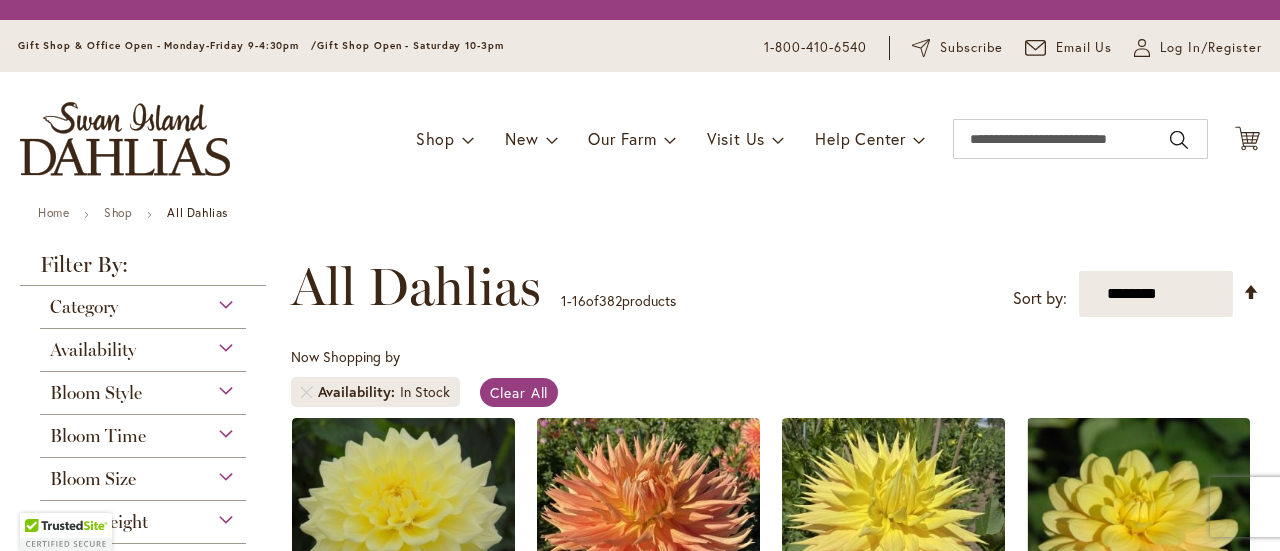 scroll, scrollTop: 0, scrollLeft: 0, axis: both 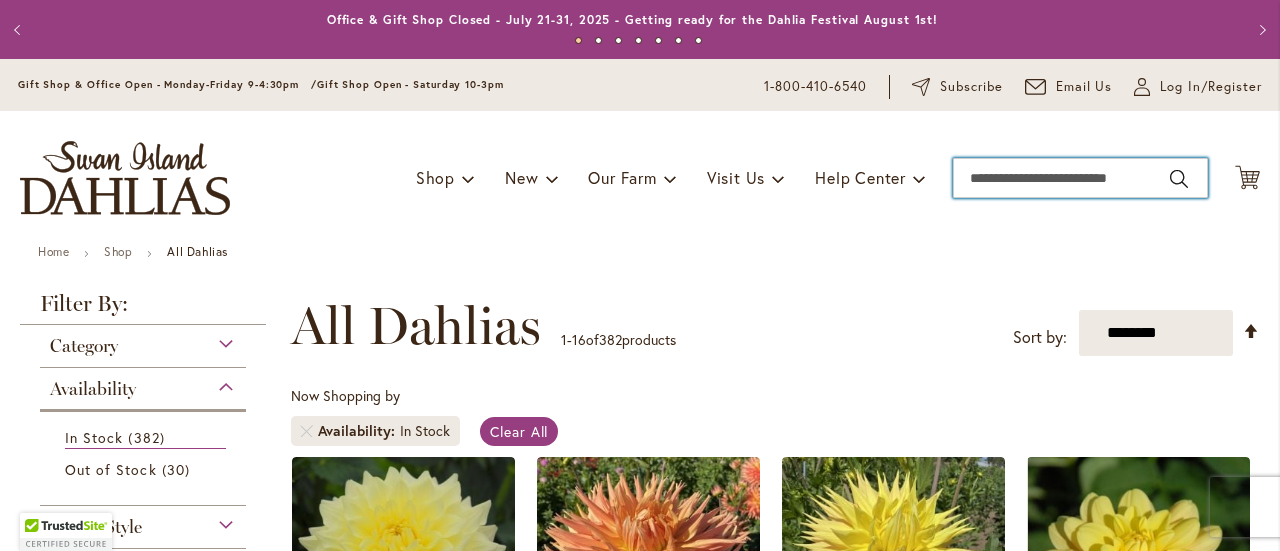 click on "Search" at bounding box center [1080, 178] 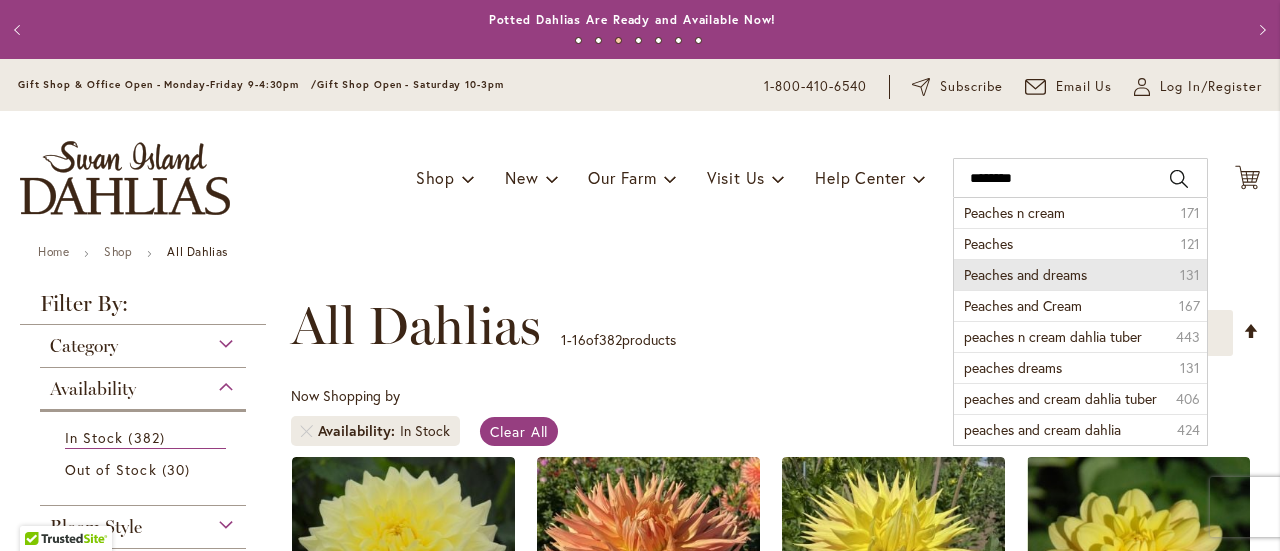 click on "Peaches and dreams" at bounding box center (1025, 274) 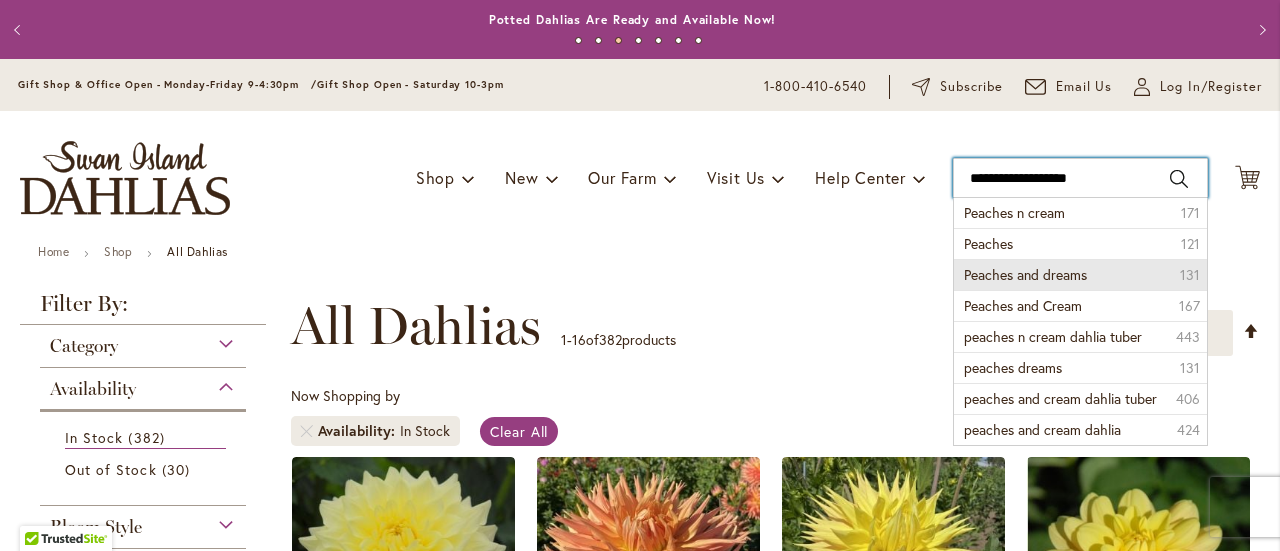 type on "**********" 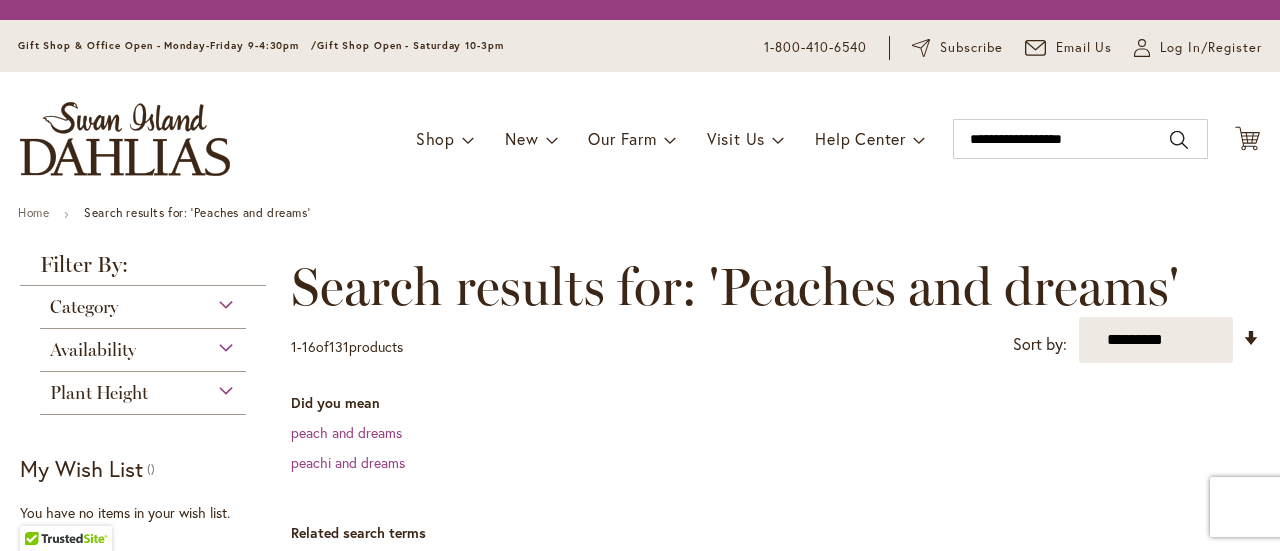 scroll, scrollTop: 0, scrollLeft: 0, axis: both 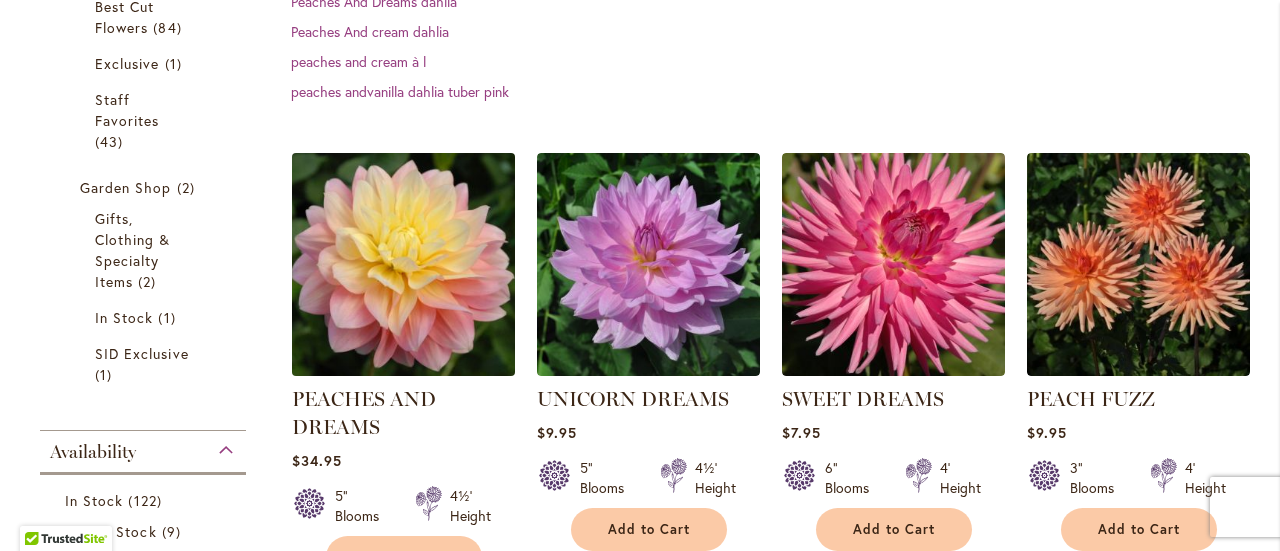 click at bounding box center (403, 265) 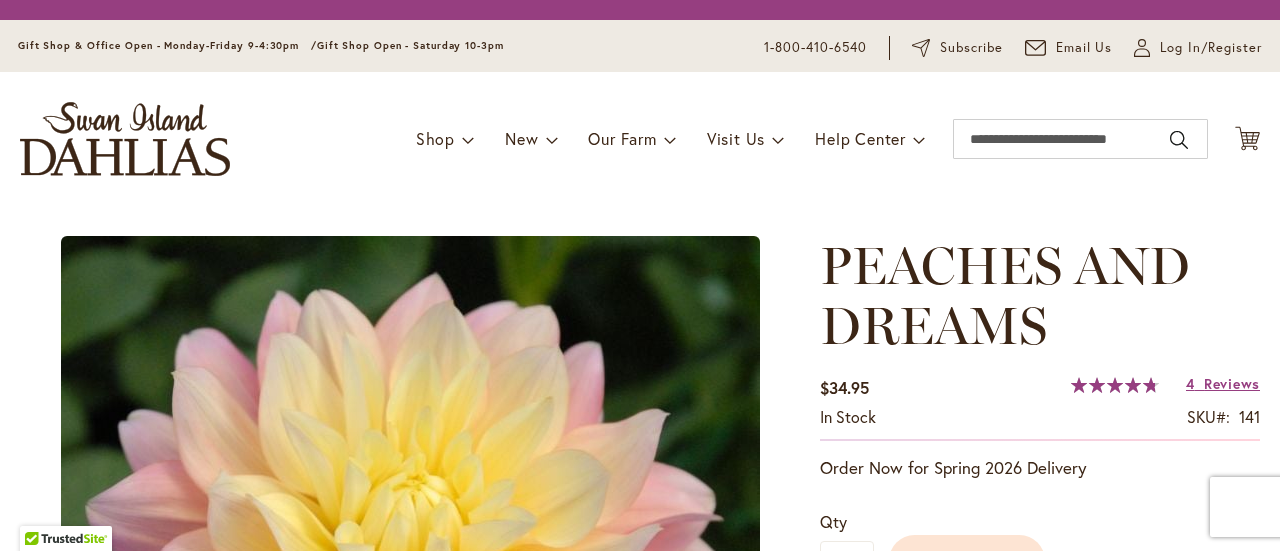 scroll, scrollTop: 0, scrollLeft: 0, axis: both 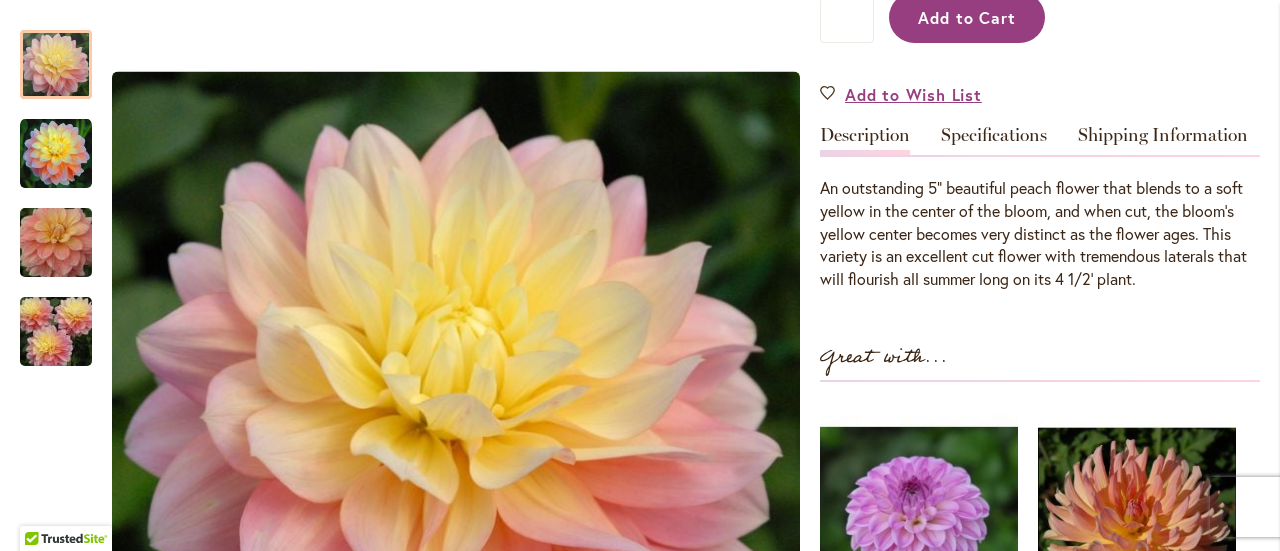 click on "Add to Cart" at bounding box center [967, 17] 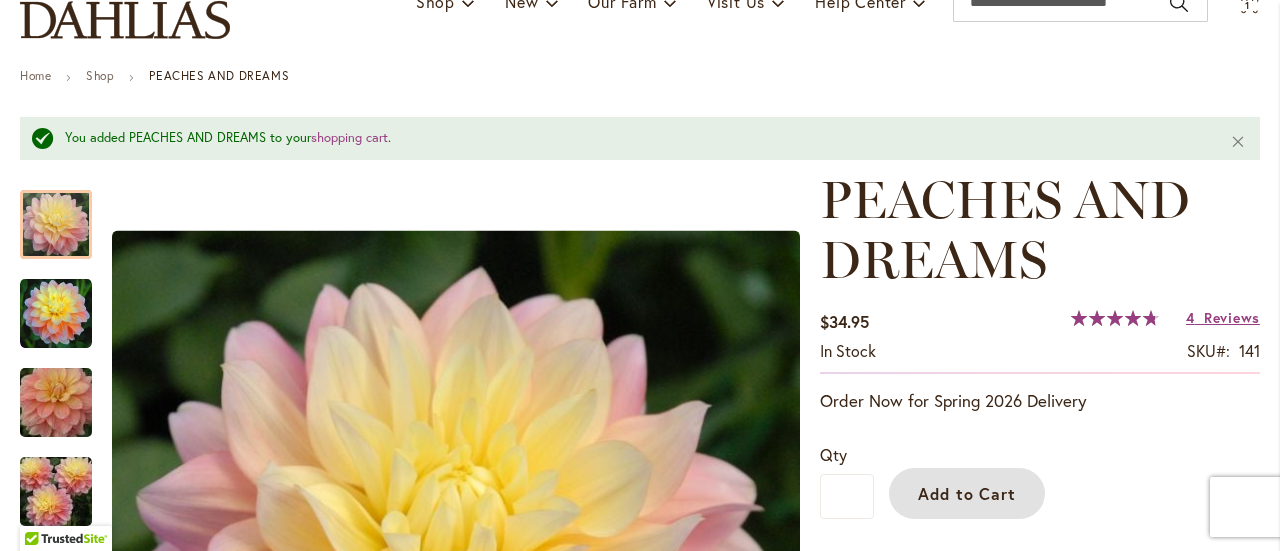 scroll, scrollTop: 0, scrollLeft: 0, axis: both 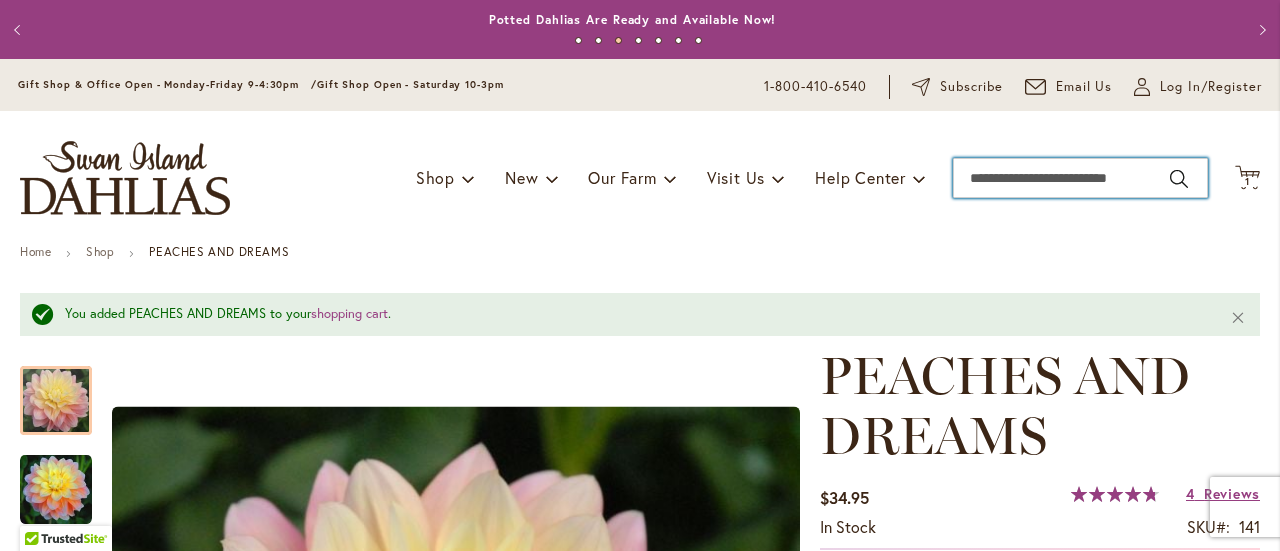 click on "Search" at bounding box center [1080, 178] 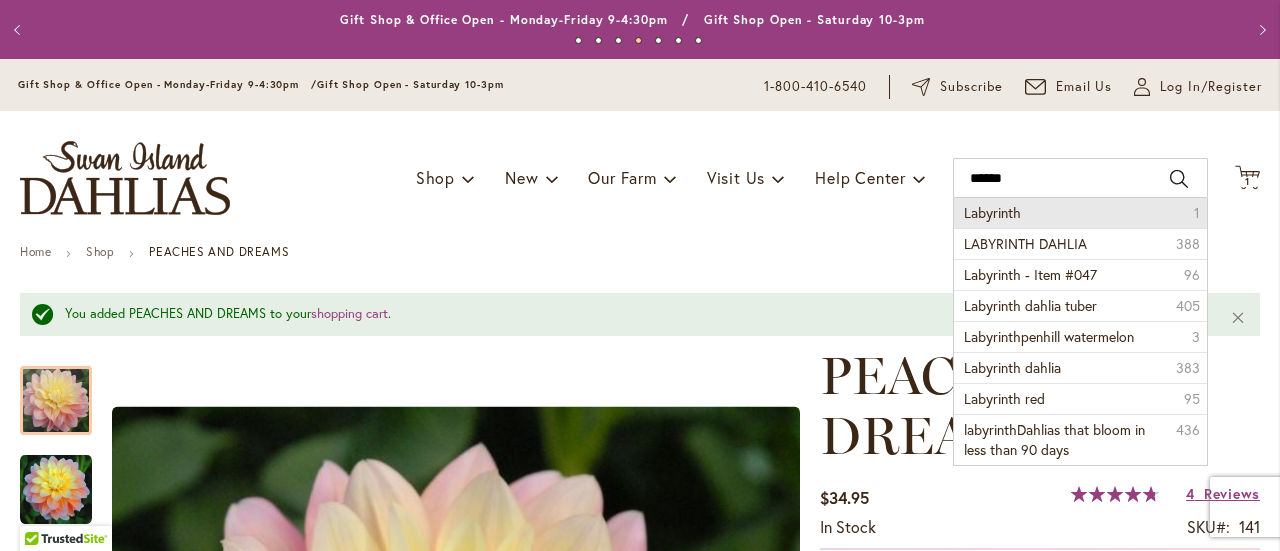 click on "Labyrinth 1" at bounding box center (1080, 213) 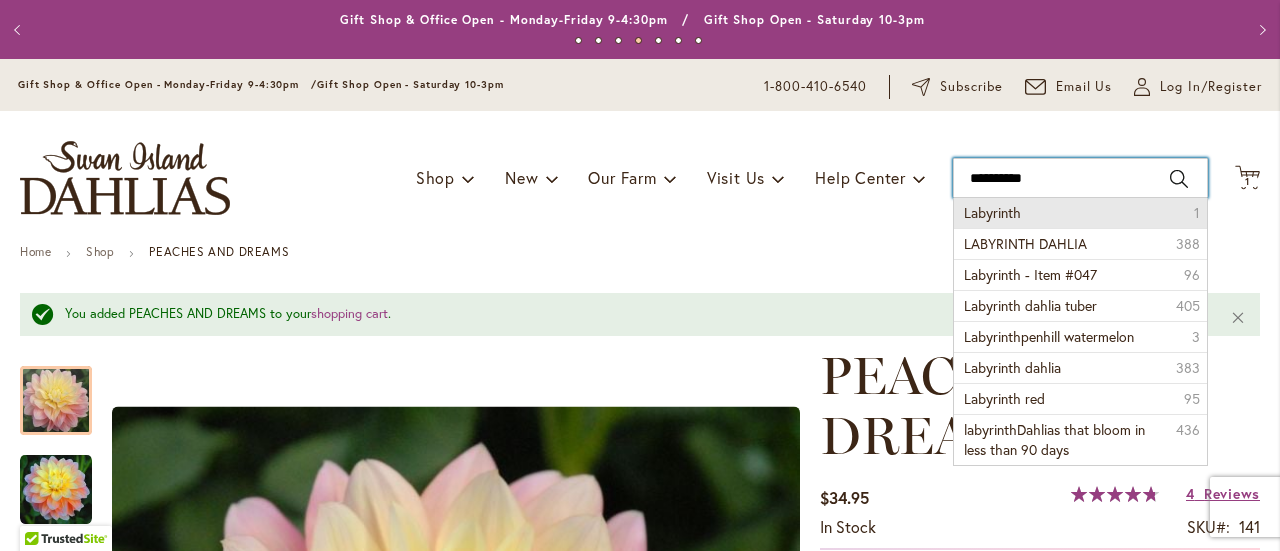 type on "*********" 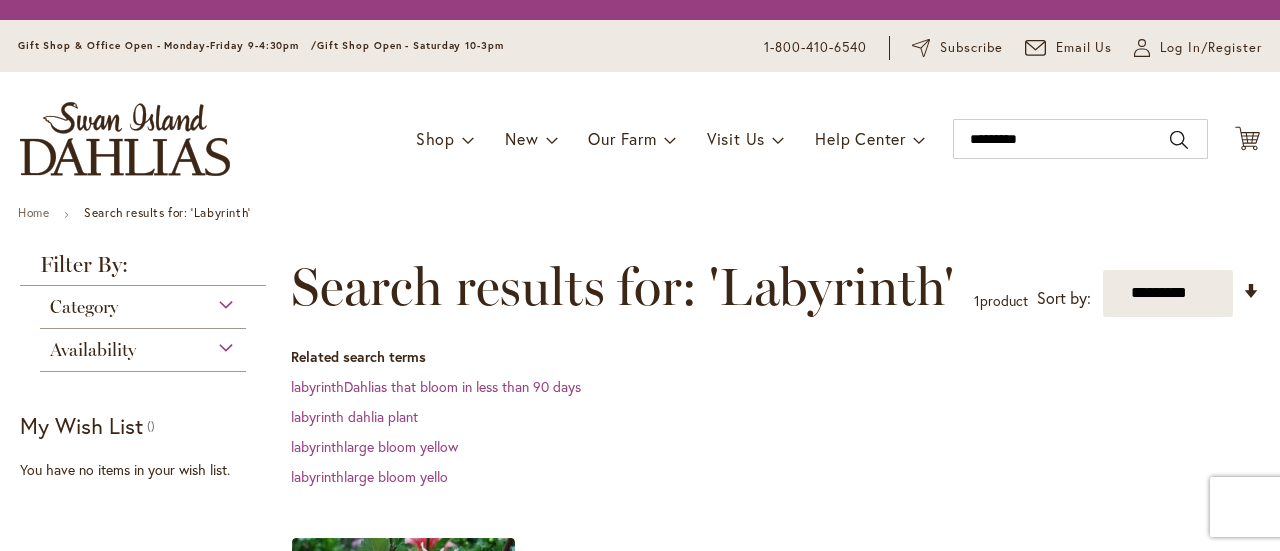 scroll, scrollTop: 0, scrollLeft: 0, axis: both 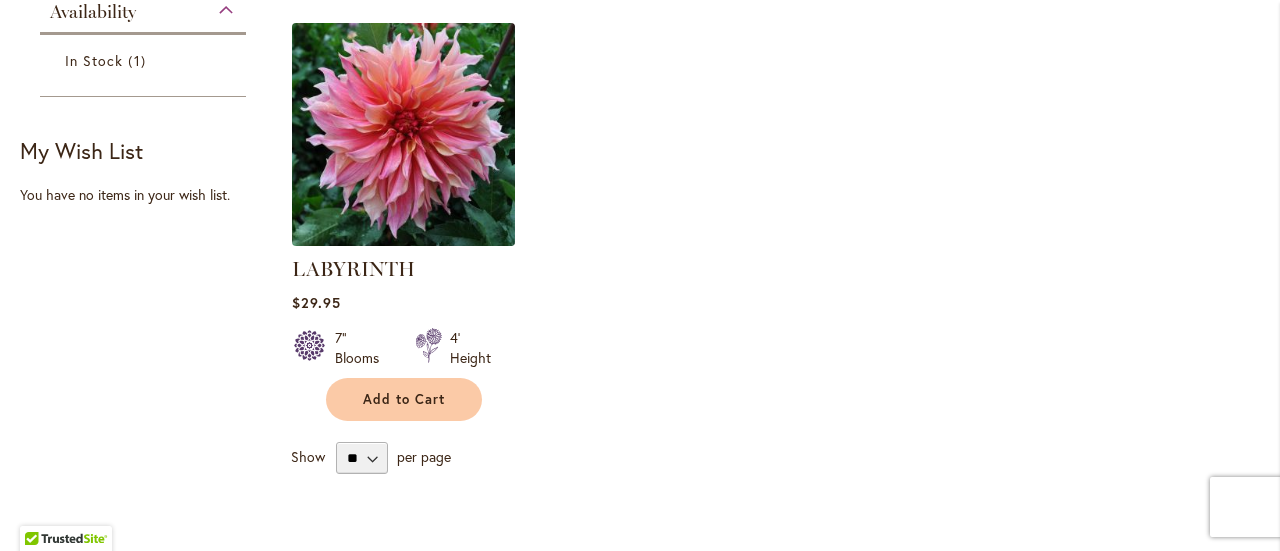 click at bounding box center (403, 135) 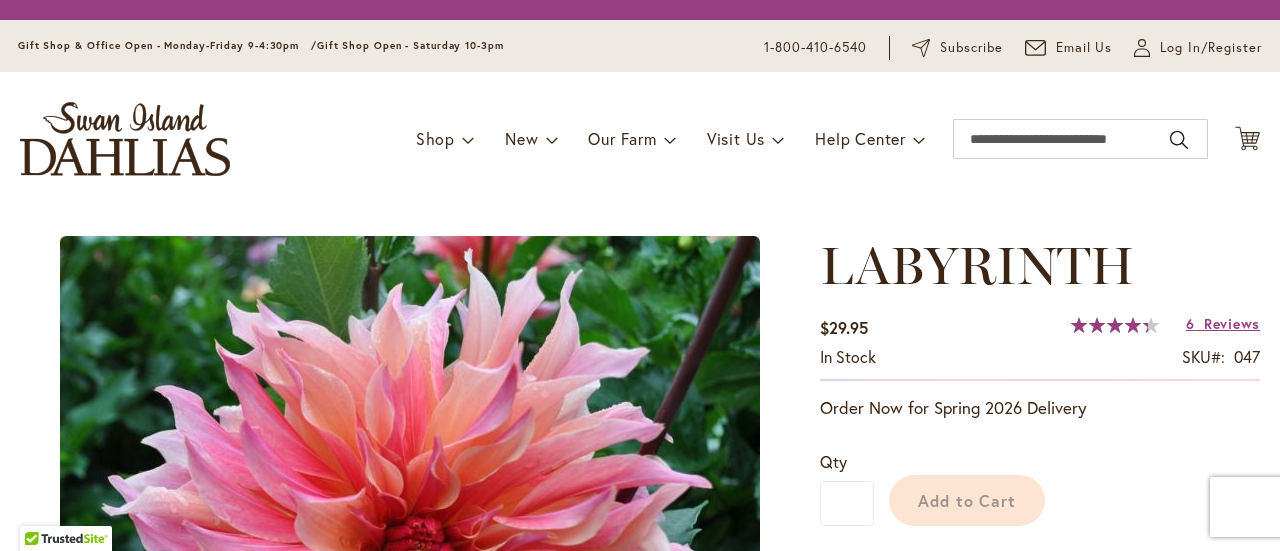 scroll, scrollTop: 0, scrollLeft: 0, axis: both 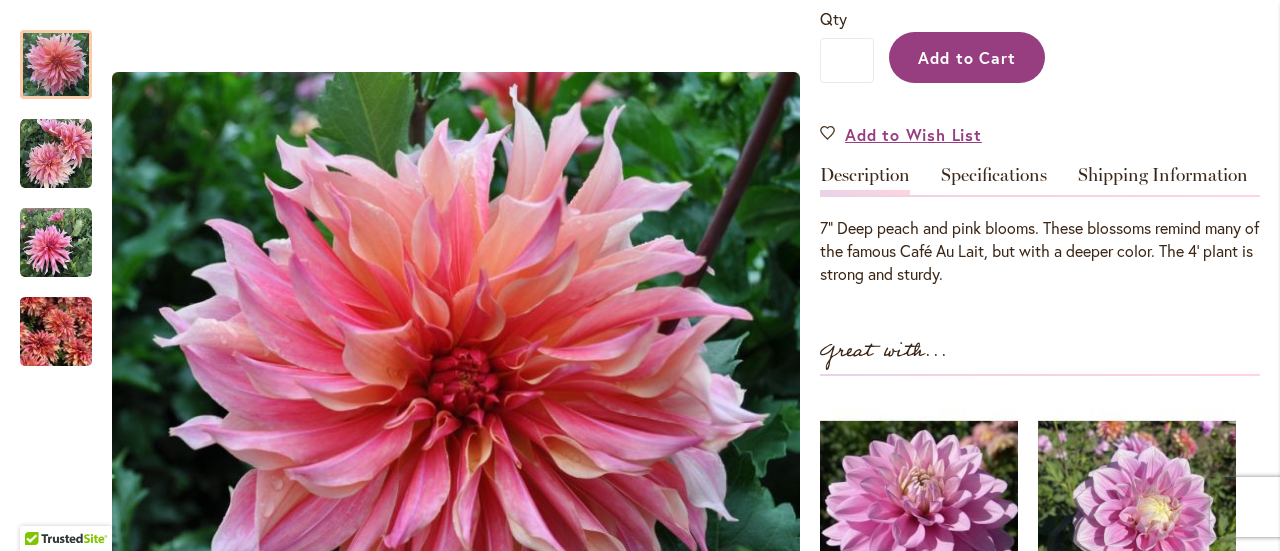 click on "Add to Cart" at bounding box center [967, 57] 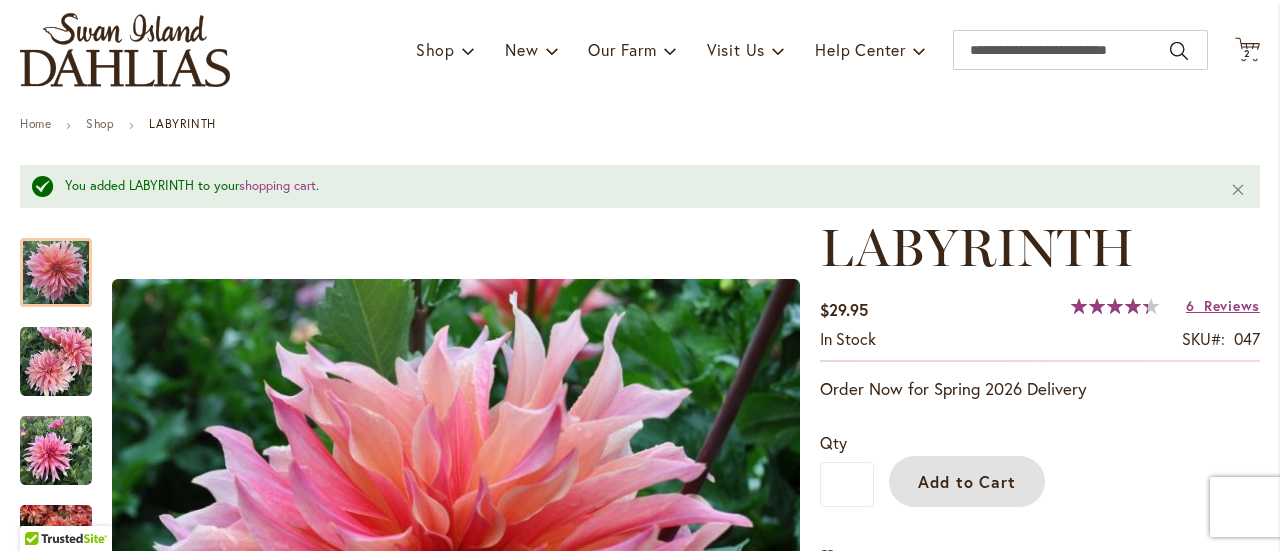 scroll, scrollTop: 0, scrollLeft: 0, axis: both 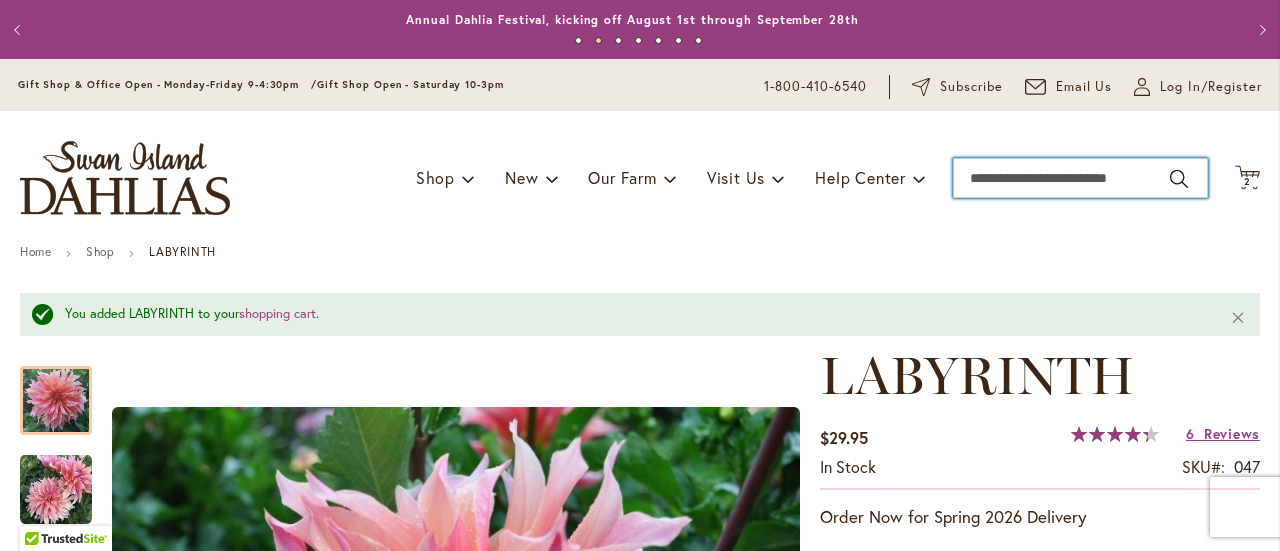 click on "Search" at bounding box center [1080, 178] 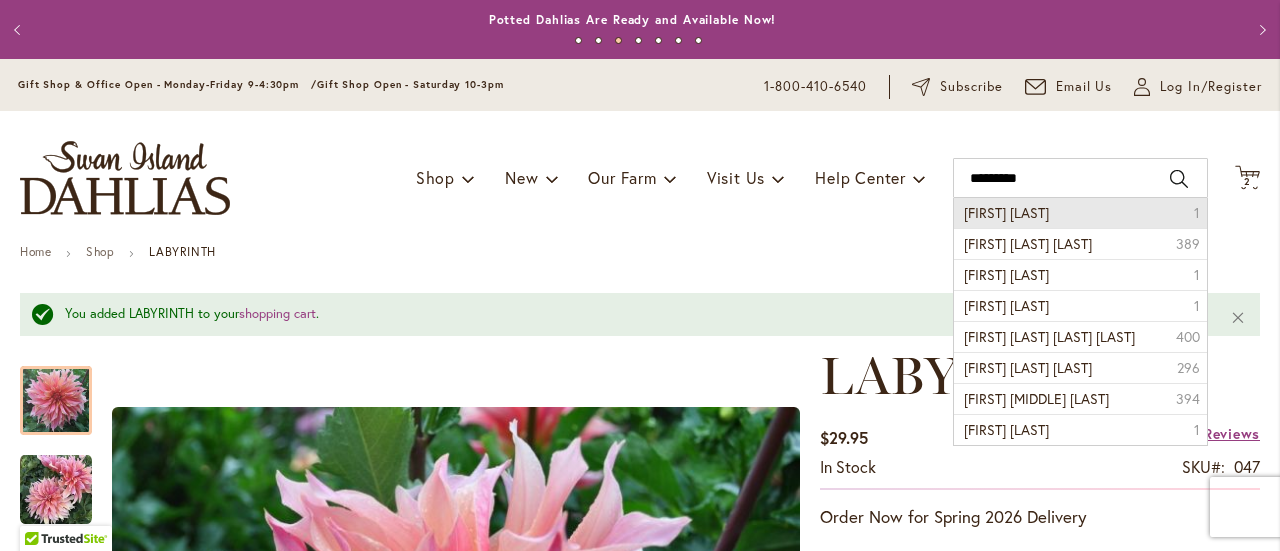 click on "Jordan Nicole 1" at bounding box center [1080, 213] 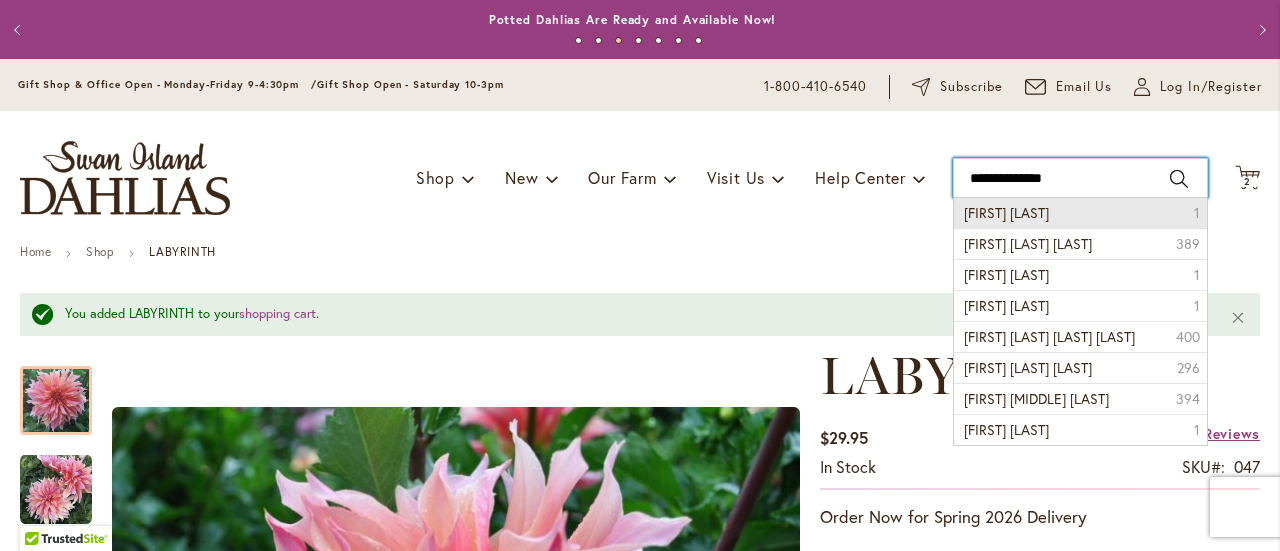 type on "**********" 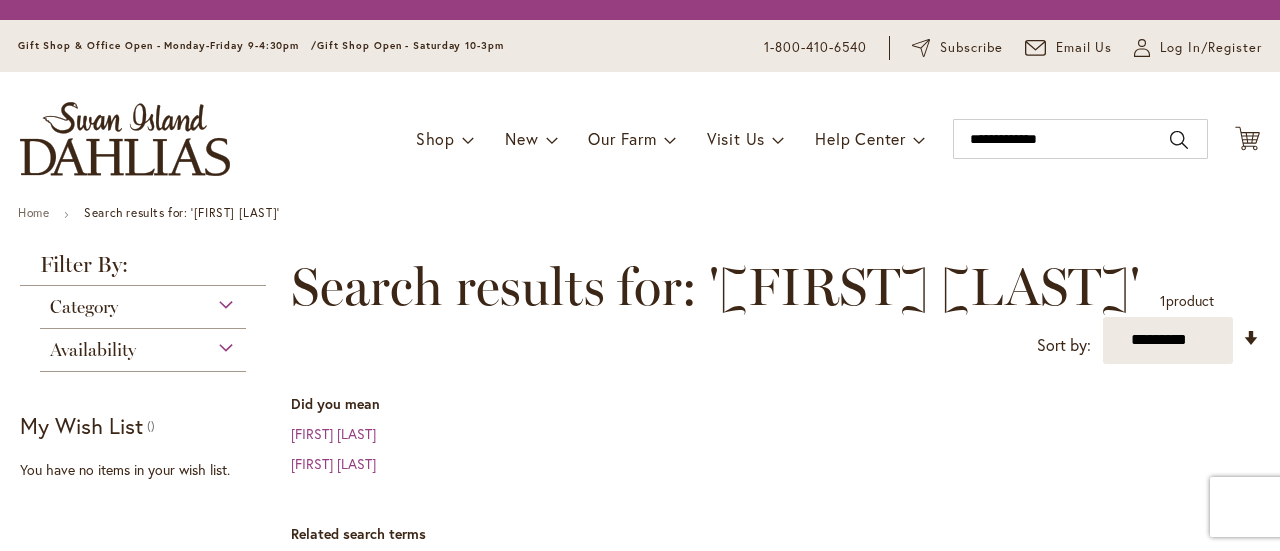 scroll, scrollTop: 0, scrollLeft: 0, axis: both 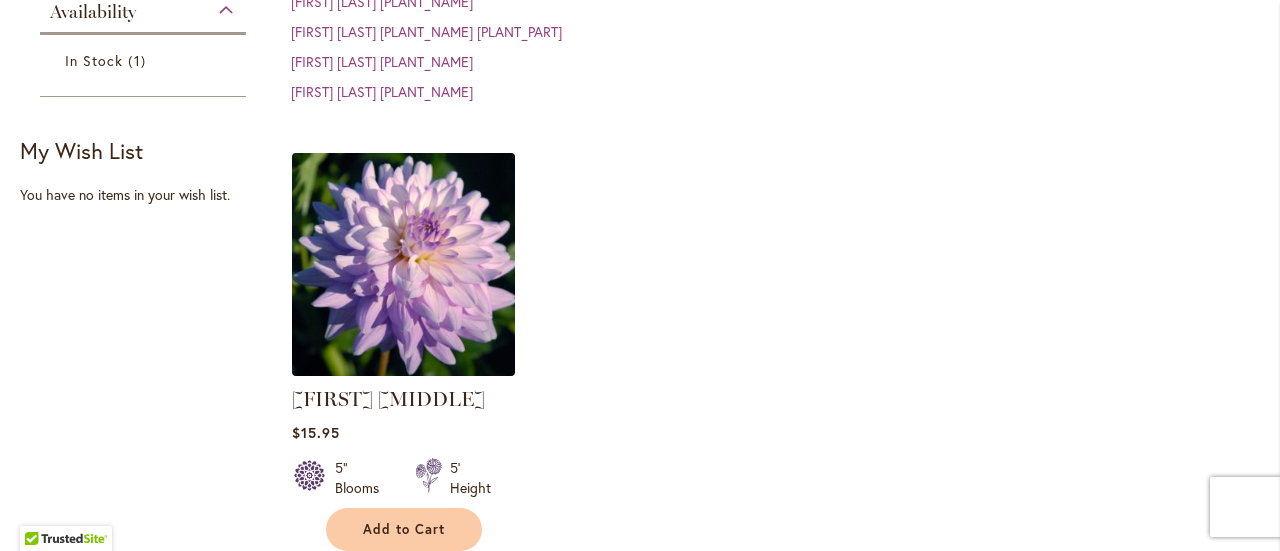 click at bounding box center [403, 265] 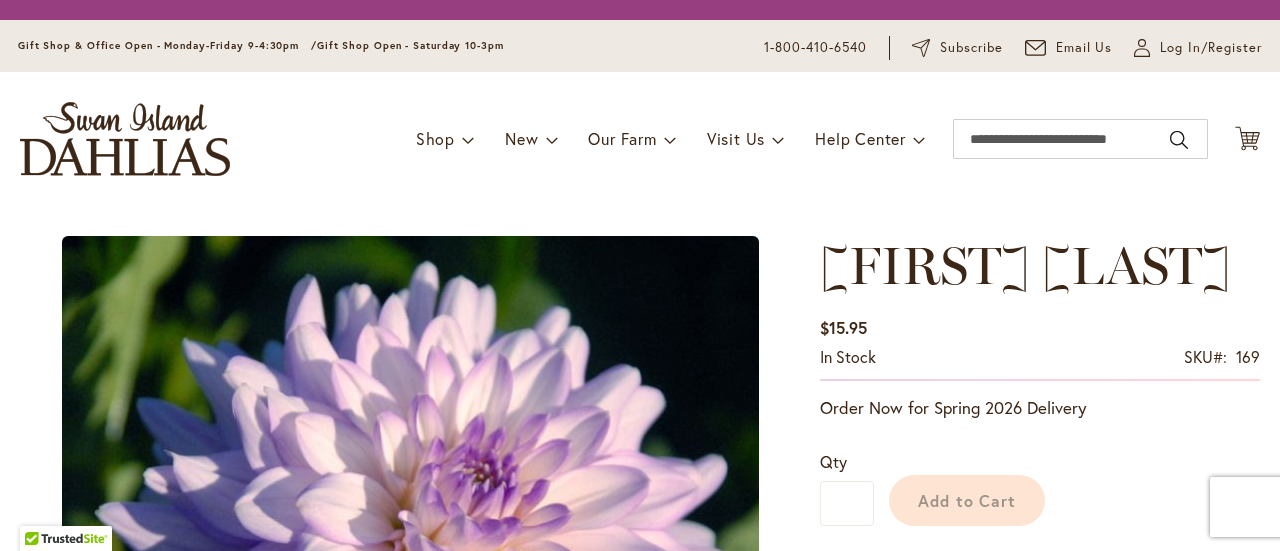 scroll, scrollTop: 0, scrollLeft: 0, axis: both 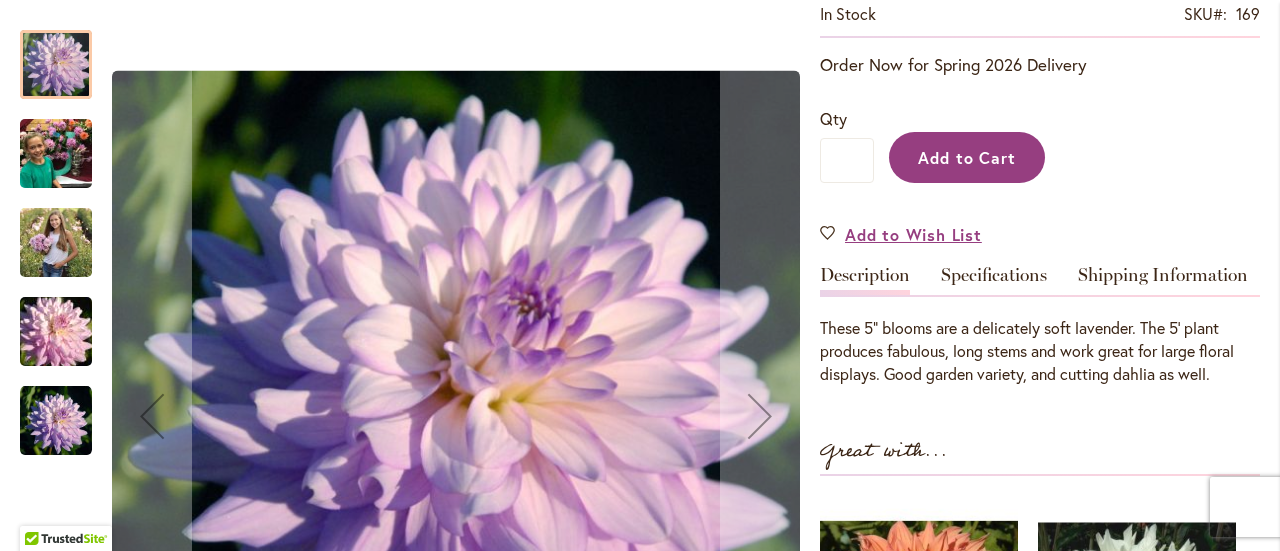 click on "Add to Cart" at bounding box center (967, 157) 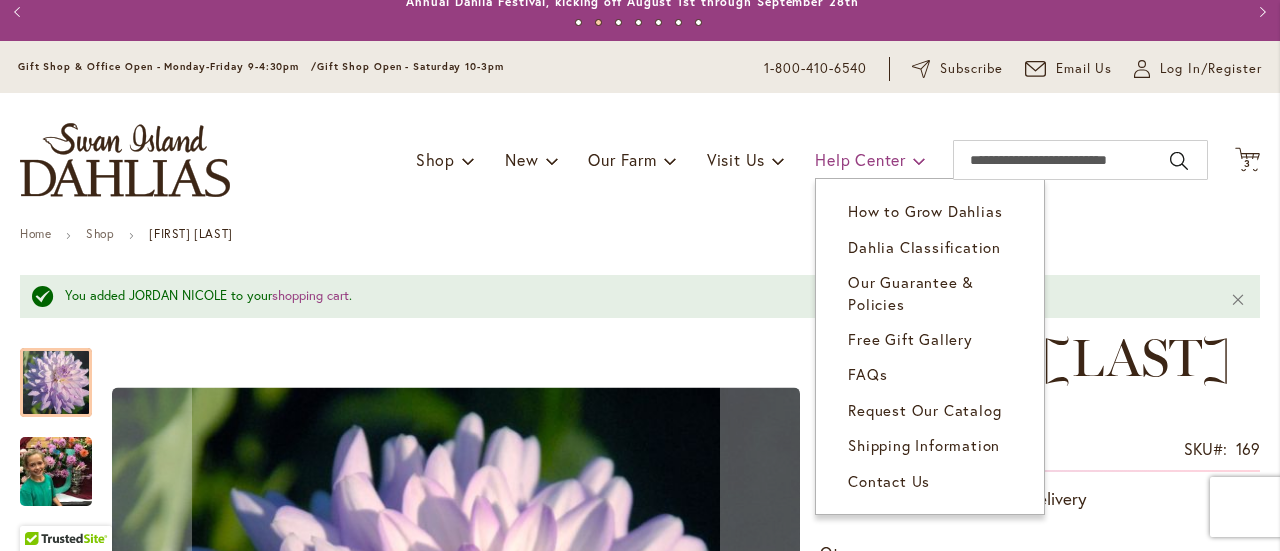 scroll, scrollTop: 0, scrollLeft: 0, axis: both 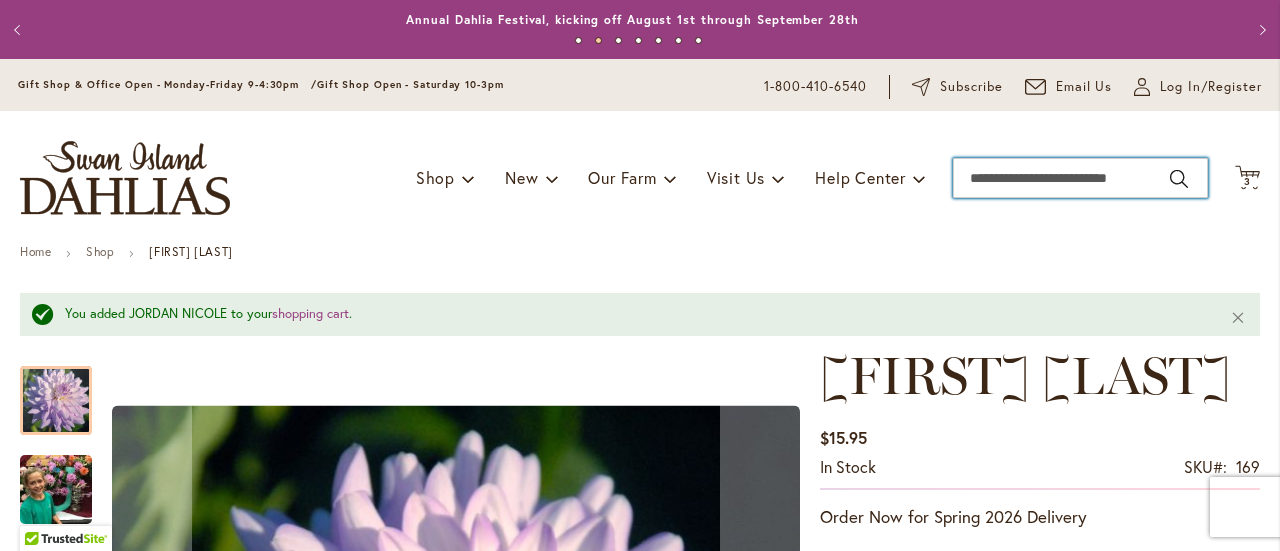 click on "Search" at bounding box center [1080, 178] 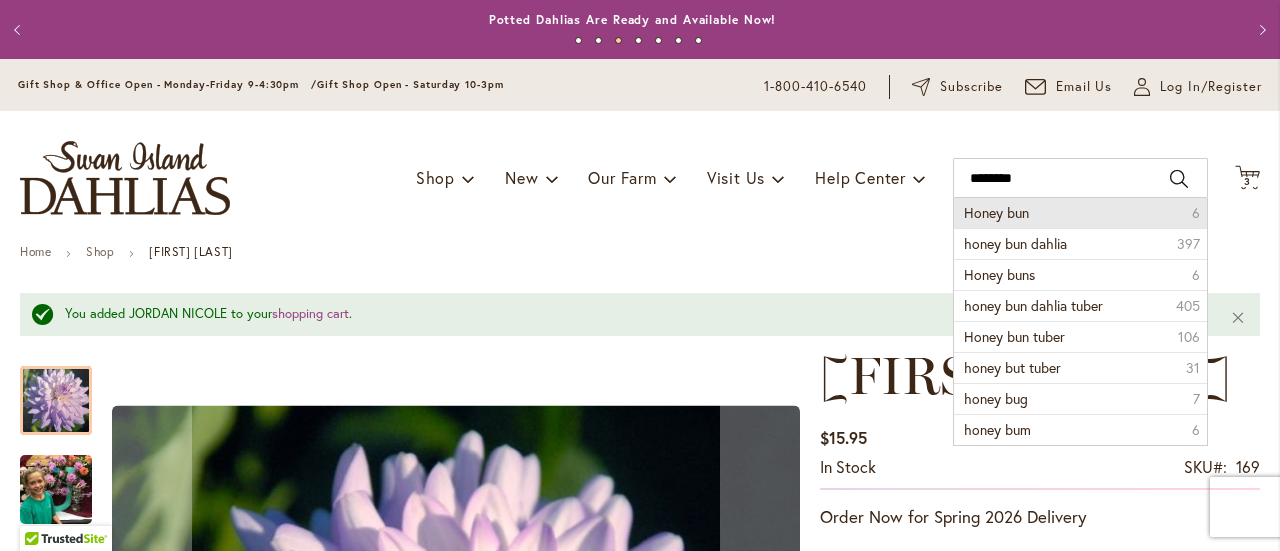 click on "Honey bun" at bounding box center [996, 212] 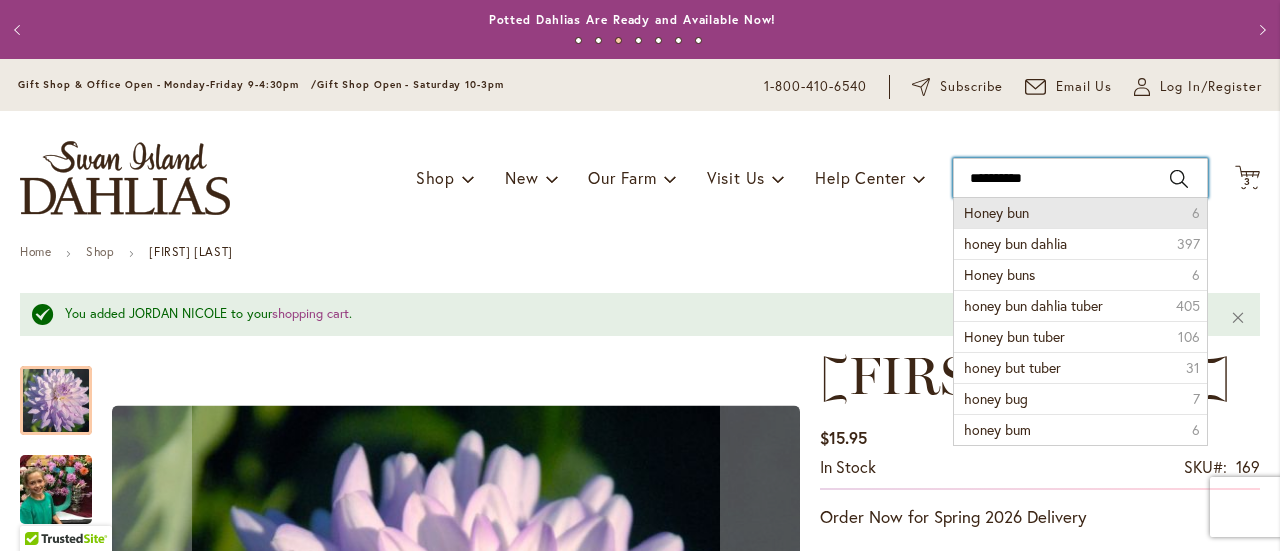 type on "*********" 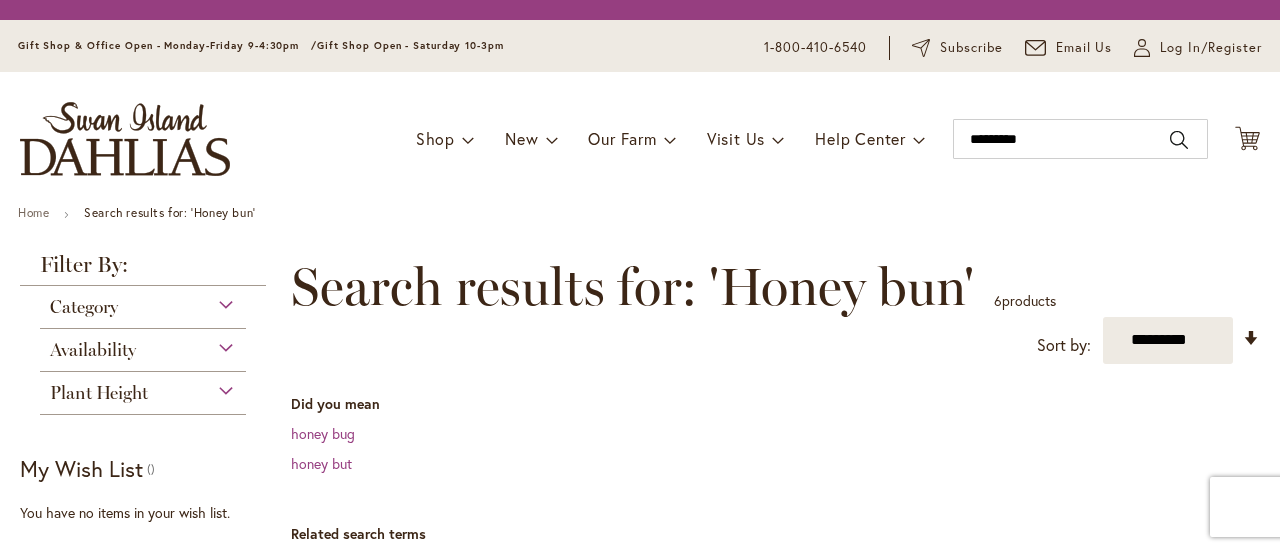 scroll, scrollTop: 0, scrollLeft: 0, axis: both 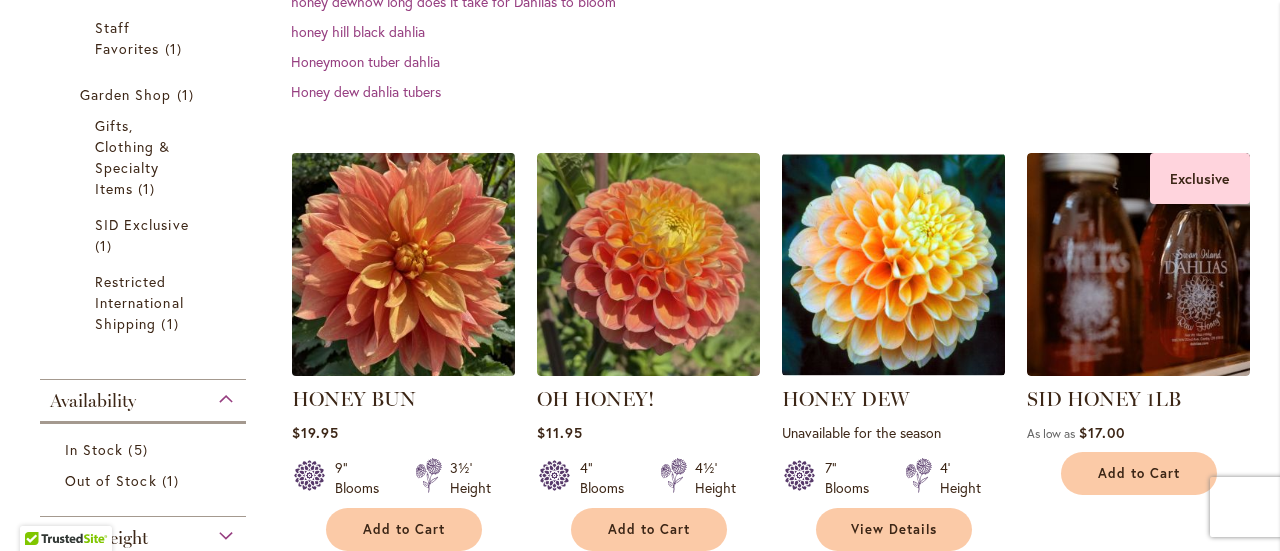 click at bounding box center [403, 265] 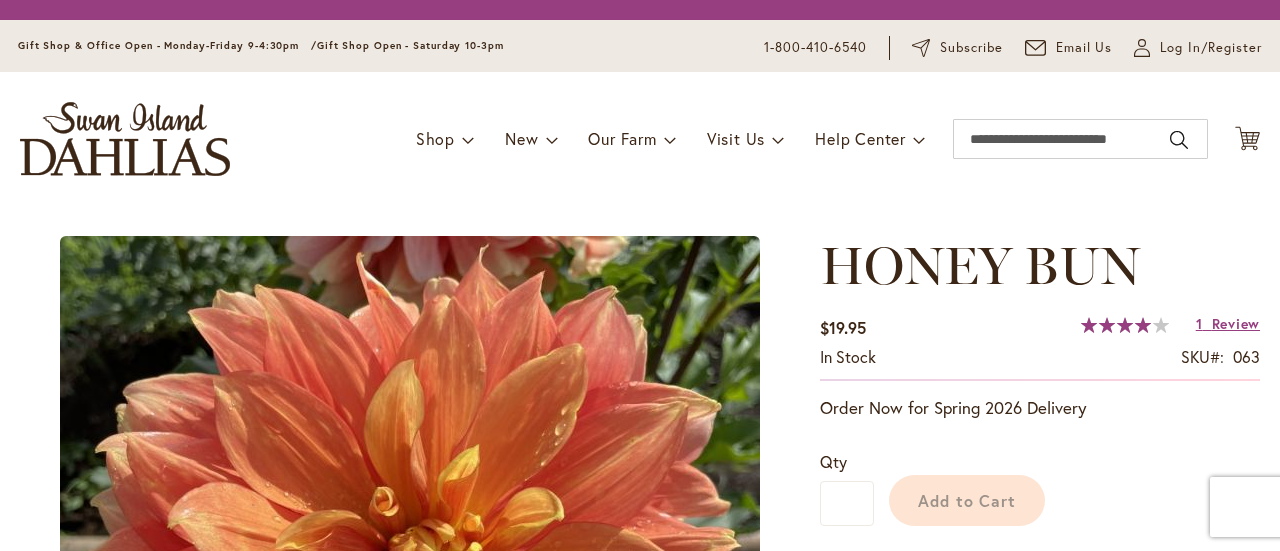 scroll, scrollTop: 0, scrollLeft: 0, axis: both 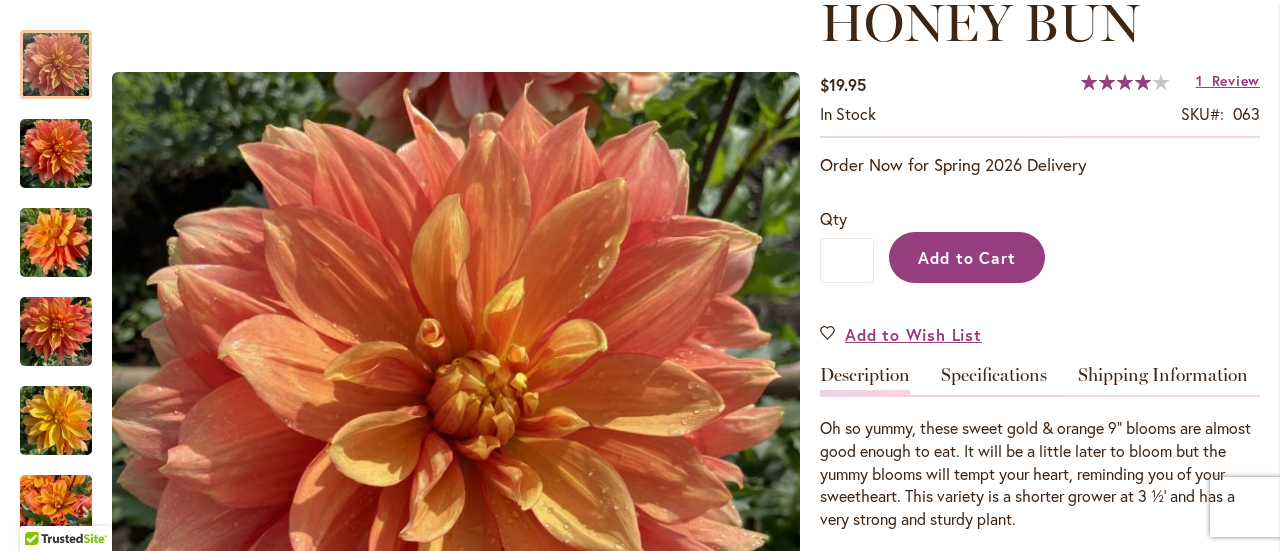 click on "Add to Cart" at bounding box center [967, 257] 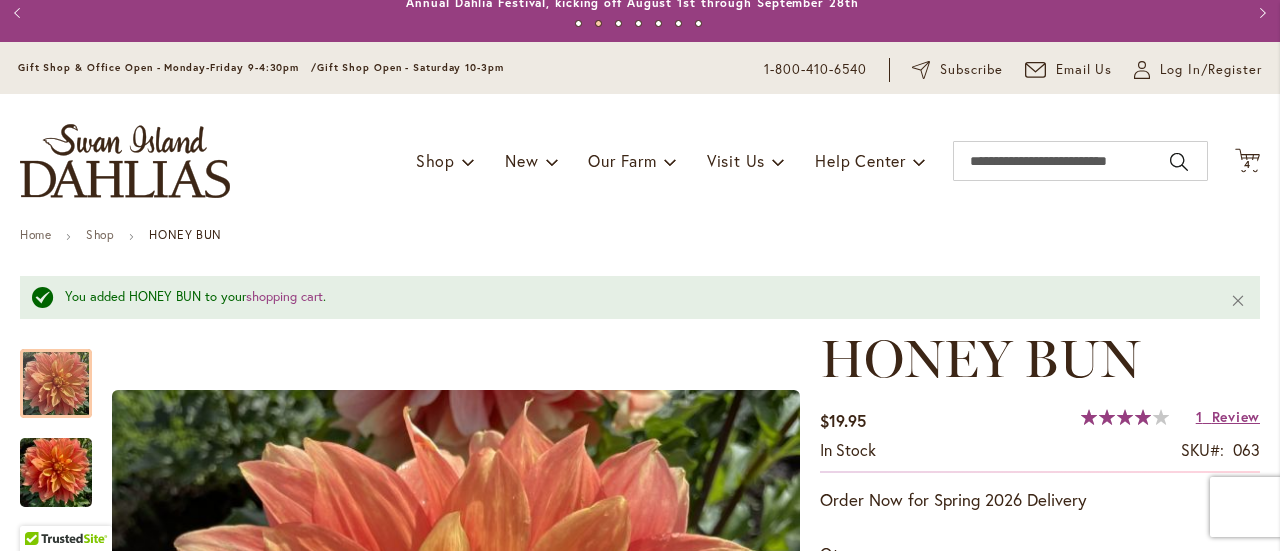 scroll, scrollTop: 0, scrollLeft: 0, axis: both 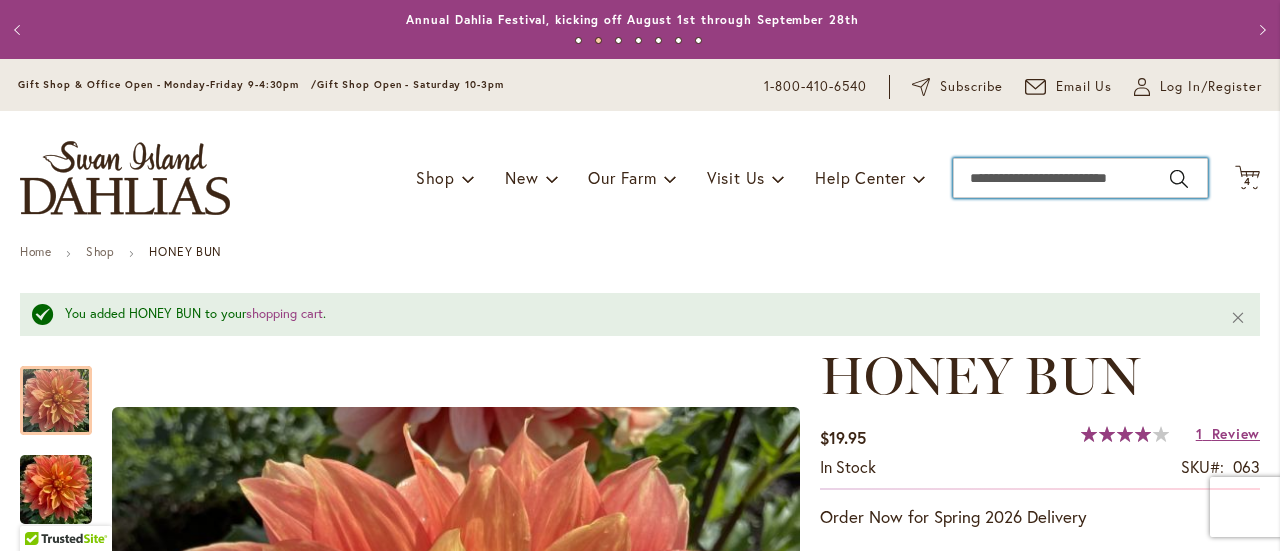 click on "Search" at bounding box center [1080, 178] 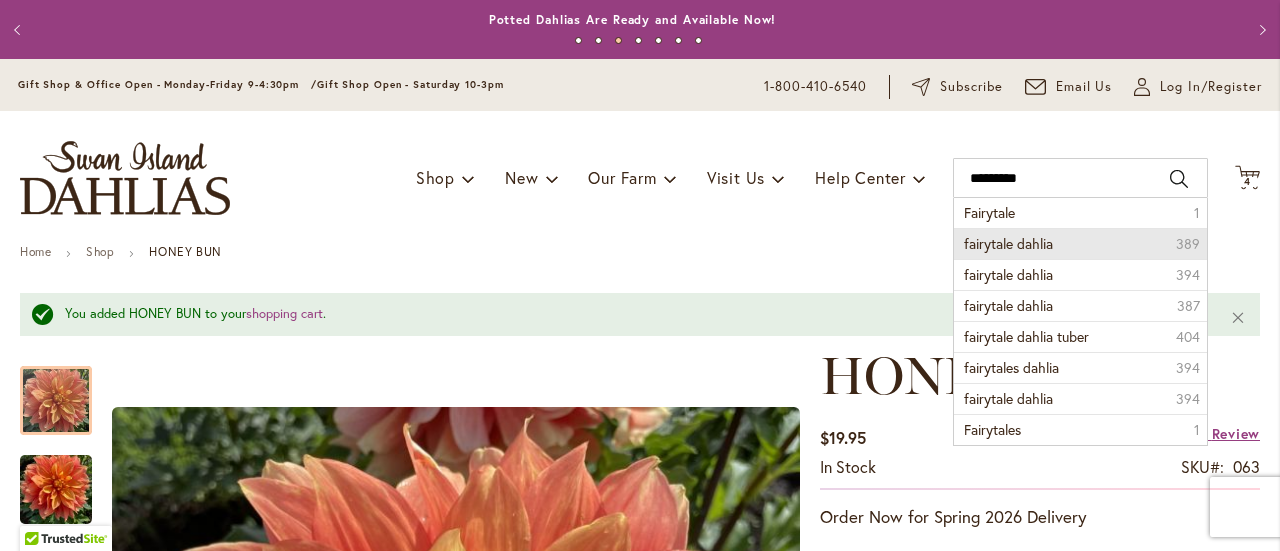 click on "fairytale       dahlia 389" at bounding box center (1080, 243) 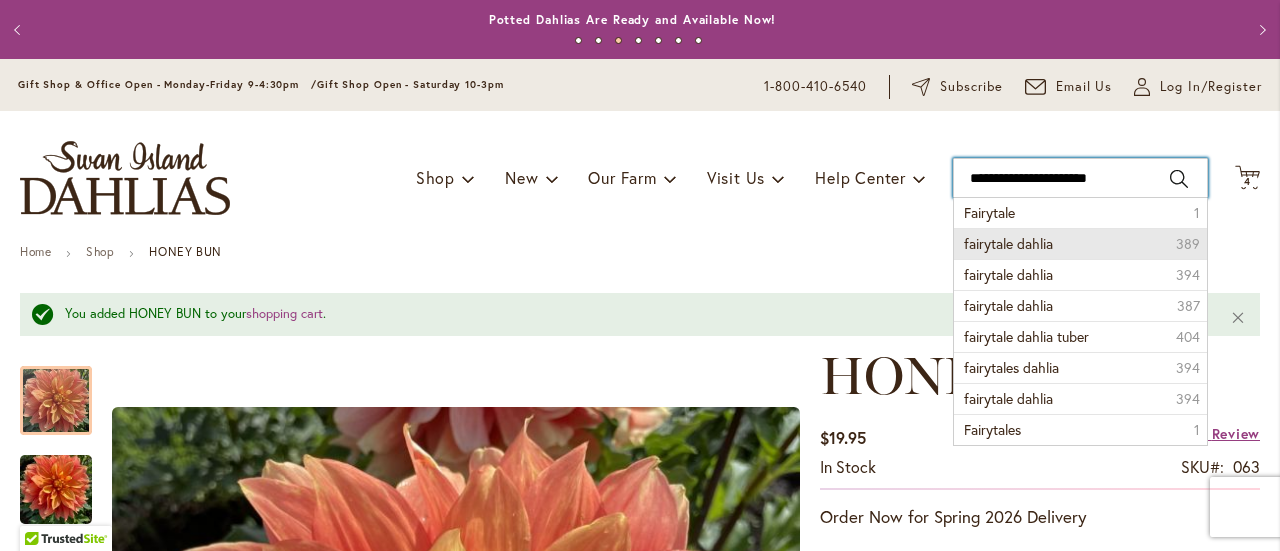 type on "**********" 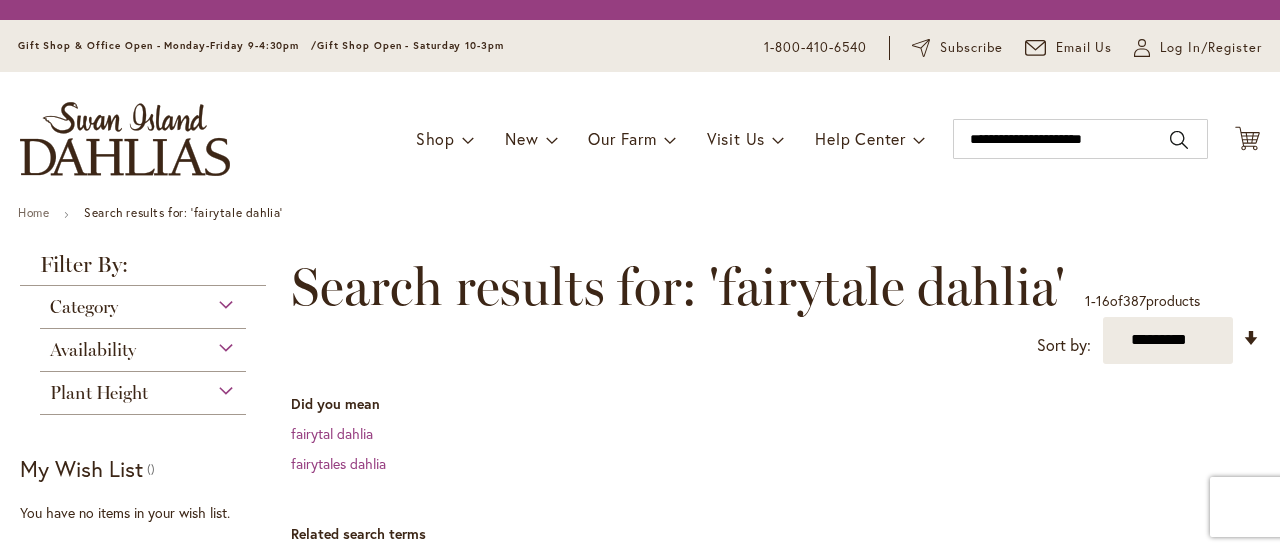 scroll, scrollTop: 0, scrollLeft: 0, axis: both 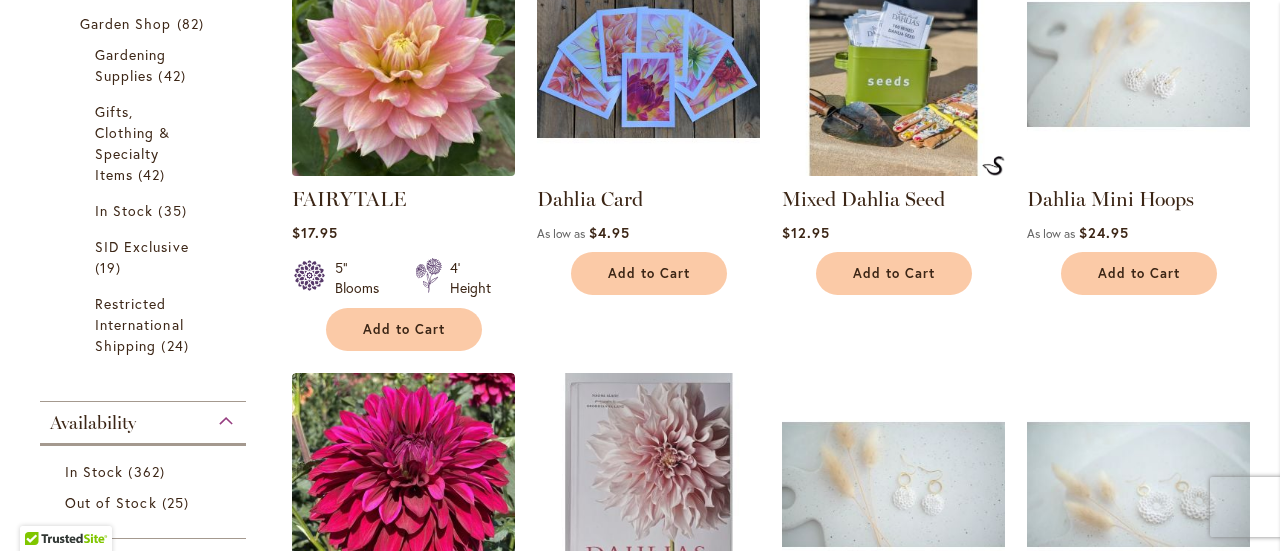 click at bounding box center (403, 65) 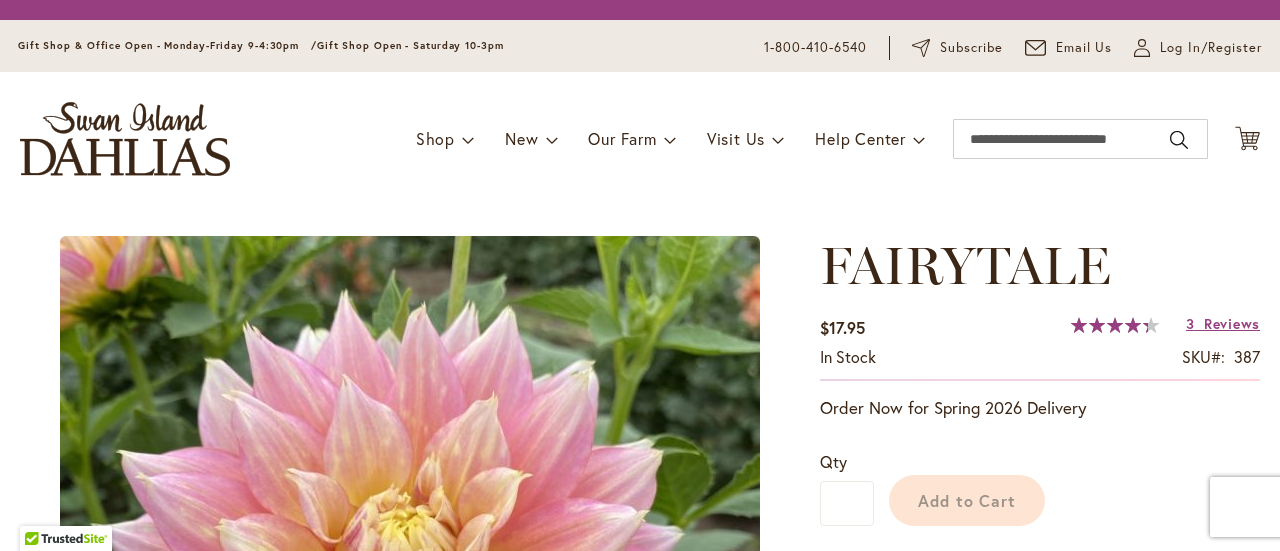 scroll, scrollTop: 0, scrollLeft: 0, axis: both 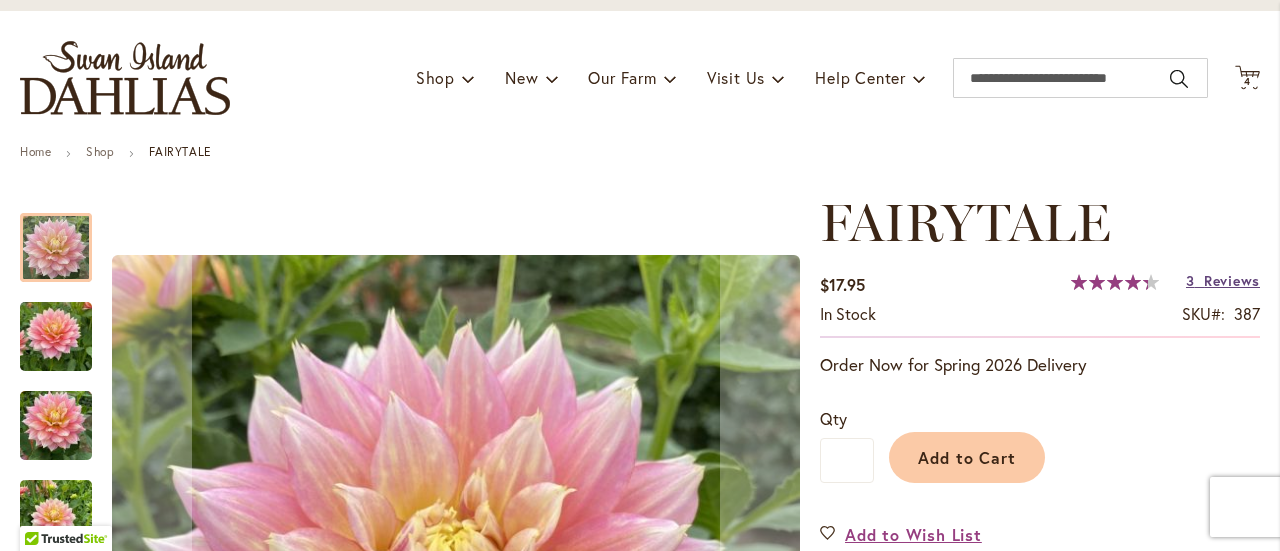 click on "Reviews" at bounding box center [1232, 280] 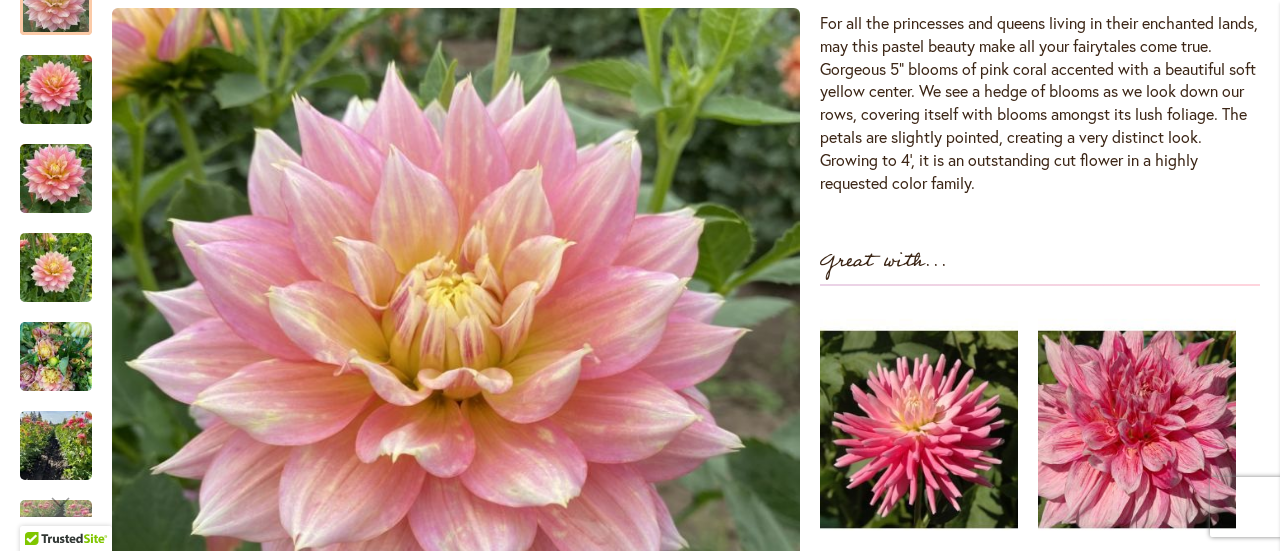 scroll, scrollTop: 205, scrollLeft: 0, axis: vertical 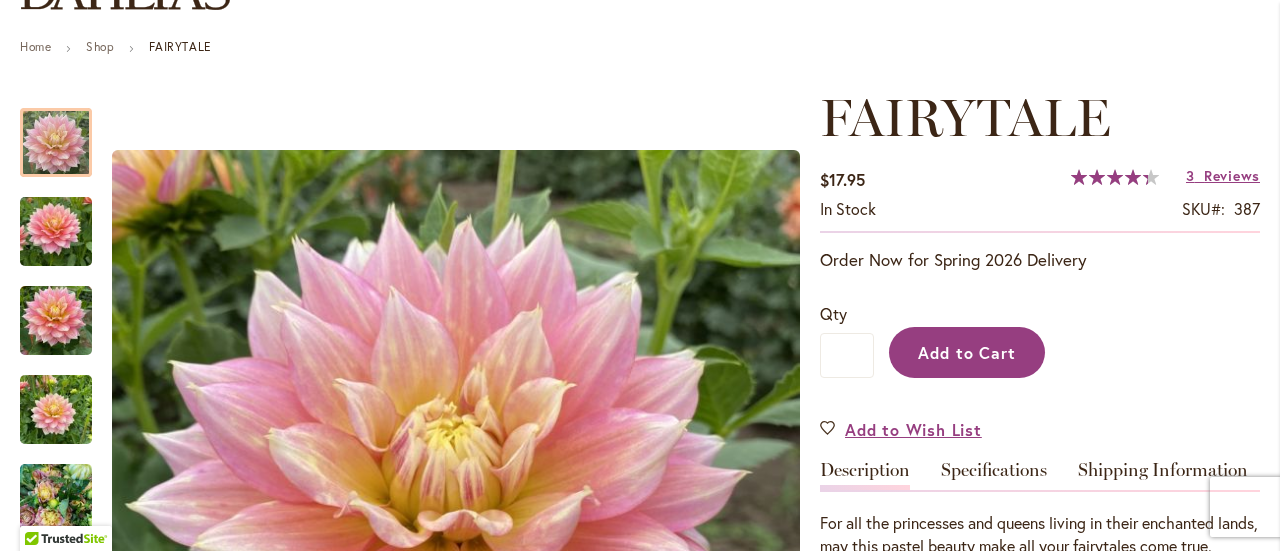 click on "Add to Cart" at bounding box center (967, 352) 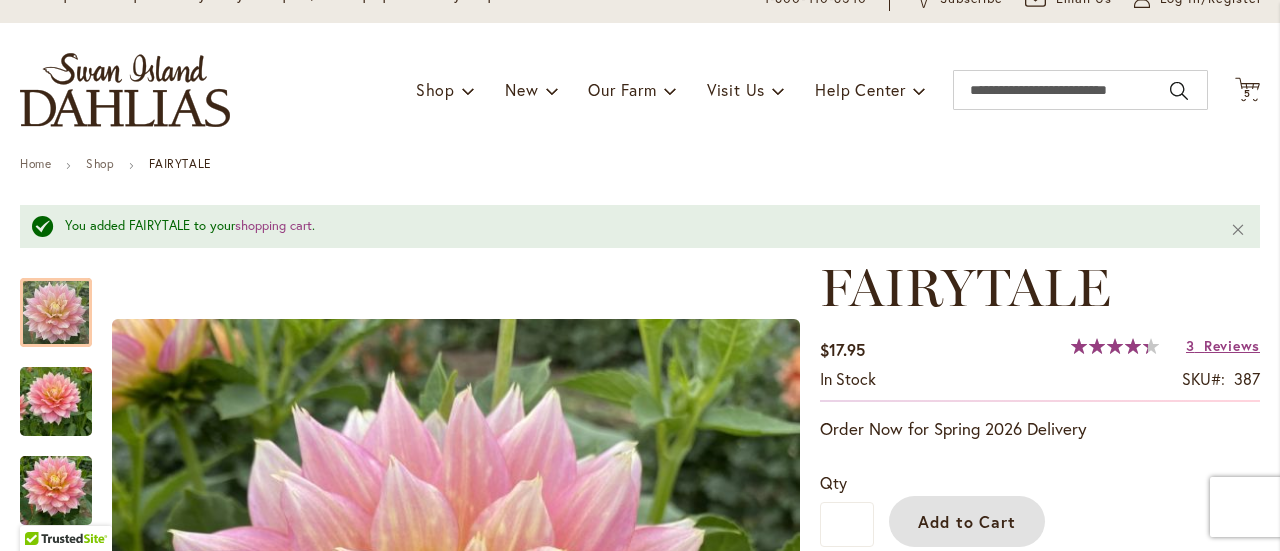 scroll, scrollTop: 0, scrollLeft: 0, axis: both 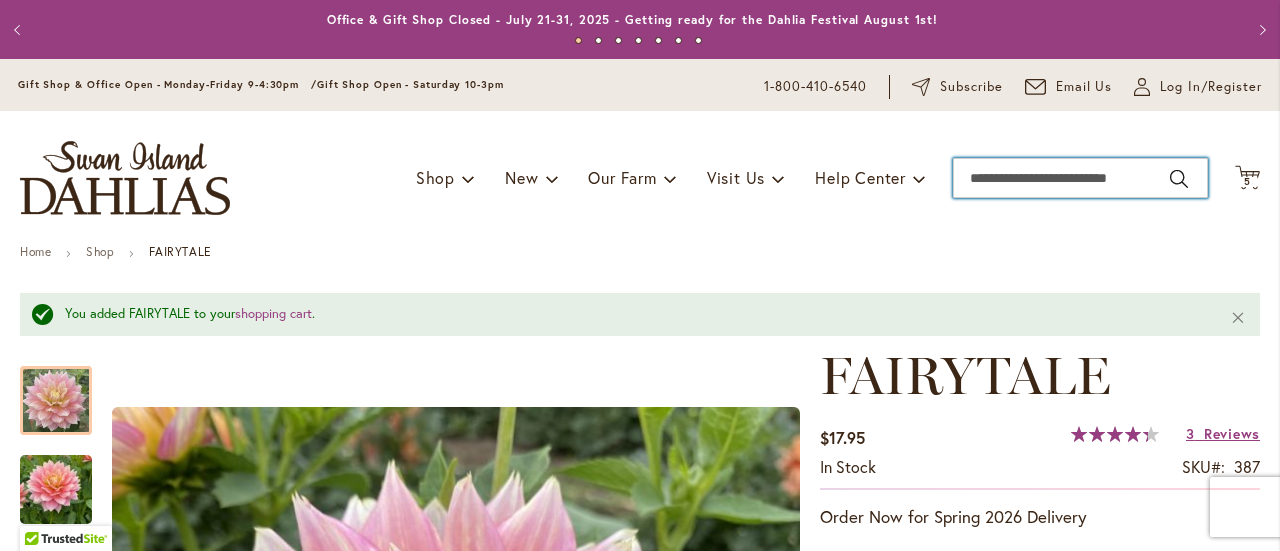 click on "Search" at bounding box center (1080, 178) 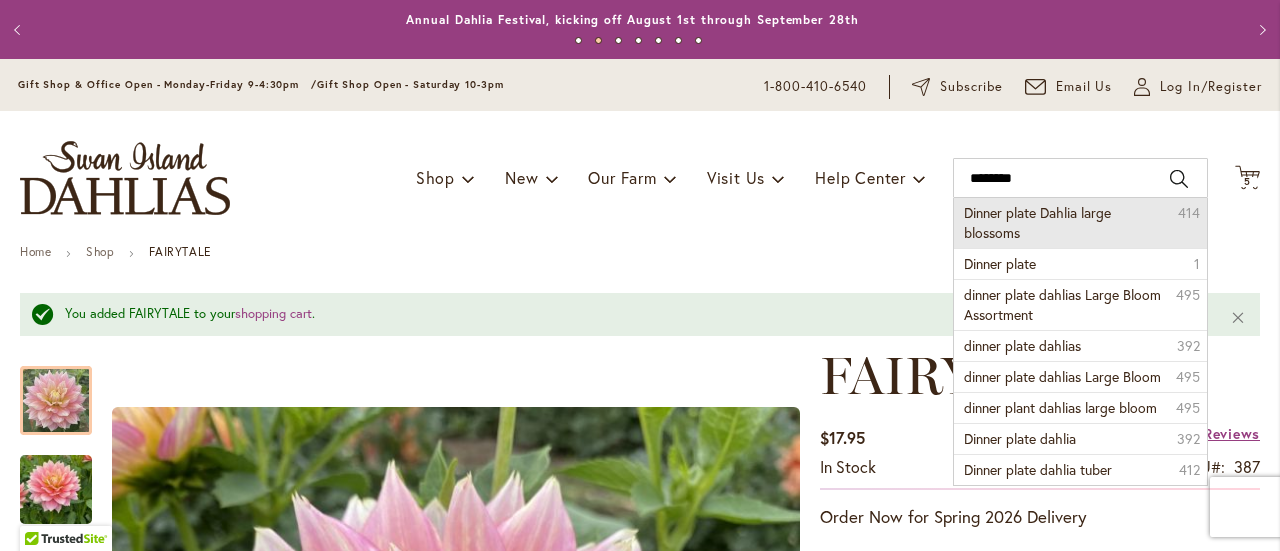 click on "Dinner plate Dahlia large blossoms 414" at bounding box center (1080, 223) 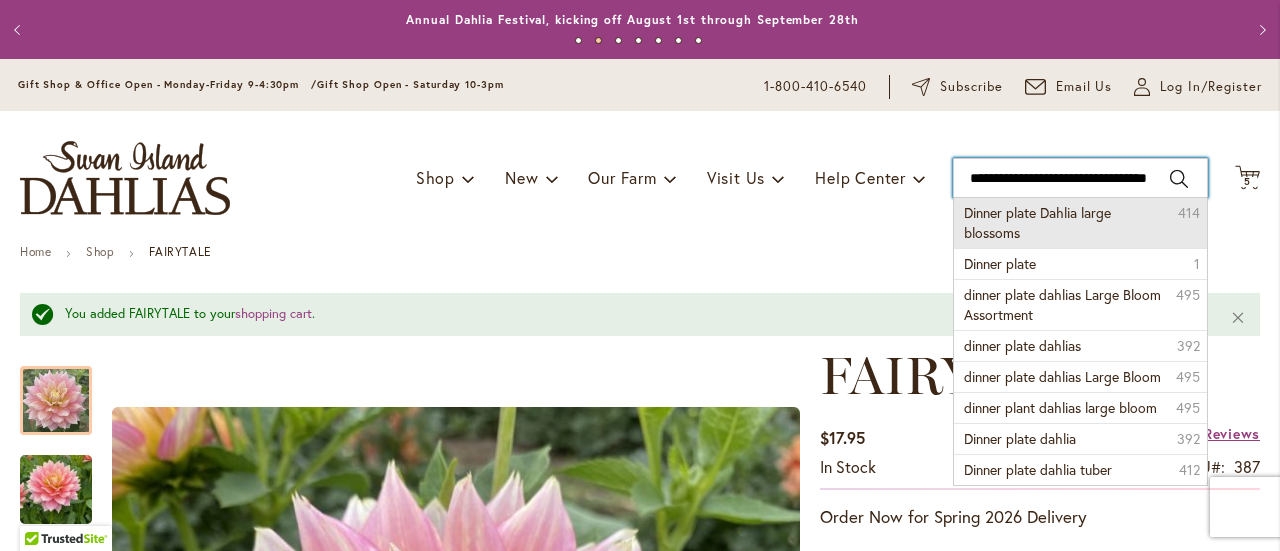 type on "**********" 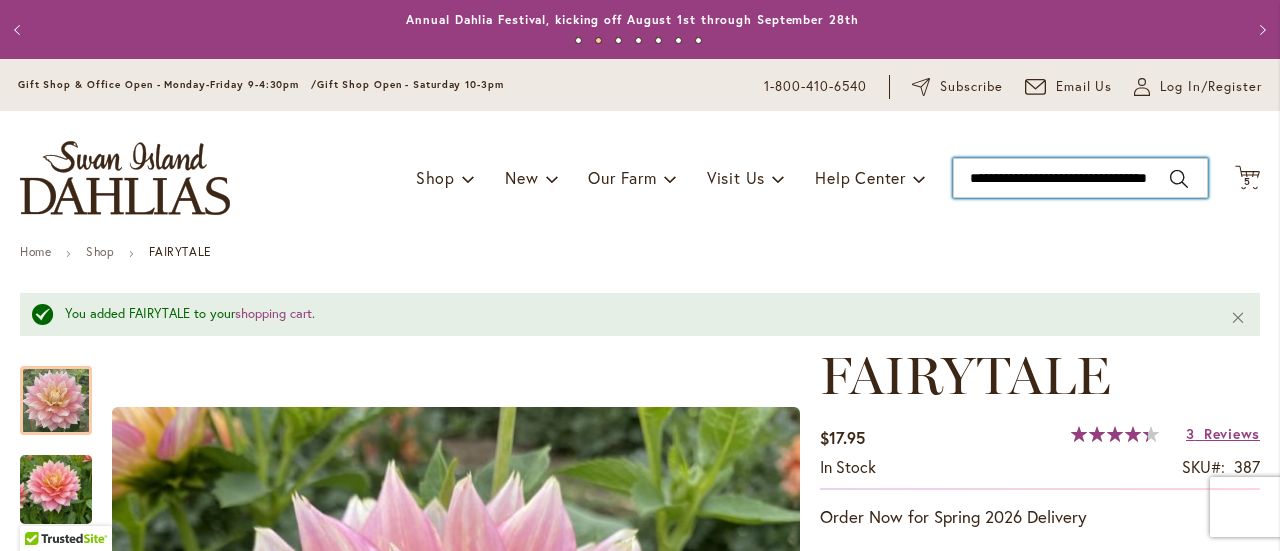 scroll, scrollTop: 0, scrollLeft: 50, axis: horizontal 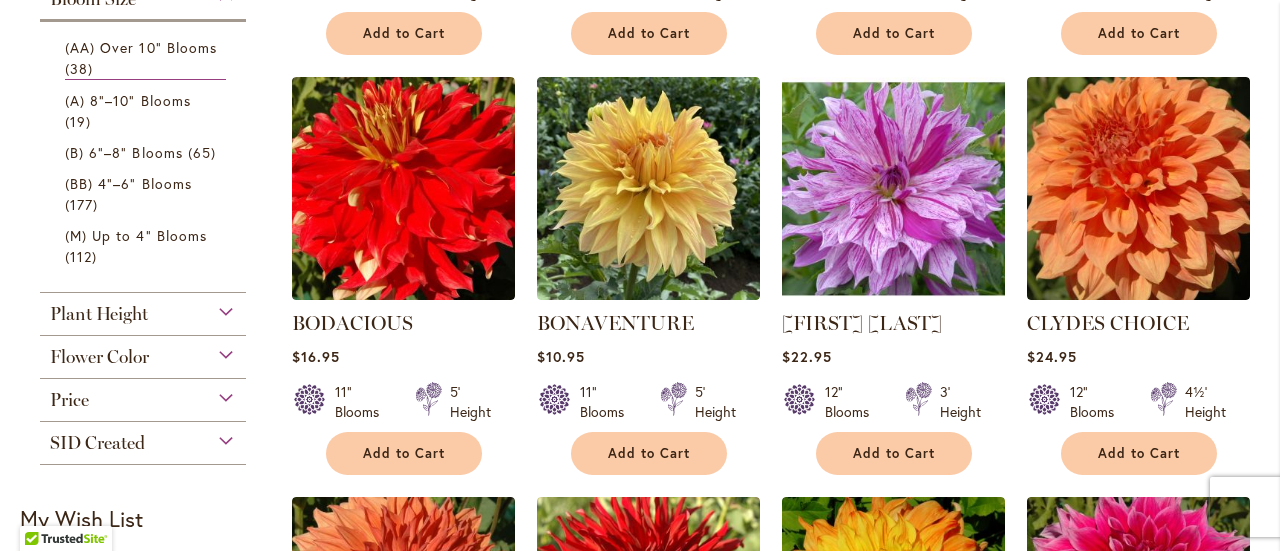 click at bounding box center [893, 188] 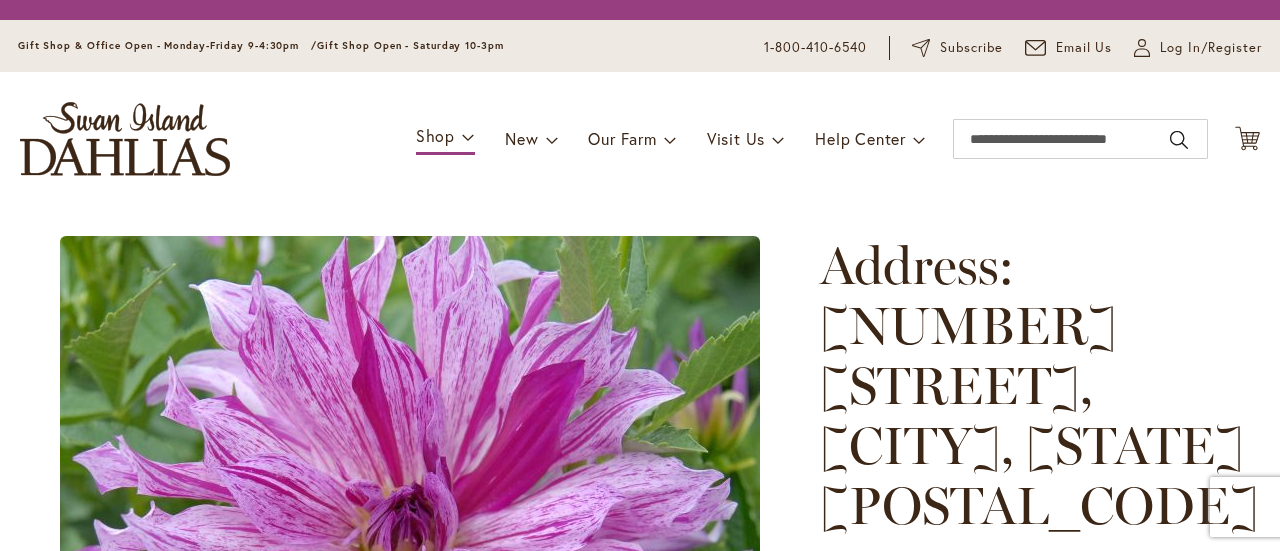 scroll, scrollTop: 0, scrollLeft: 0, axis: both 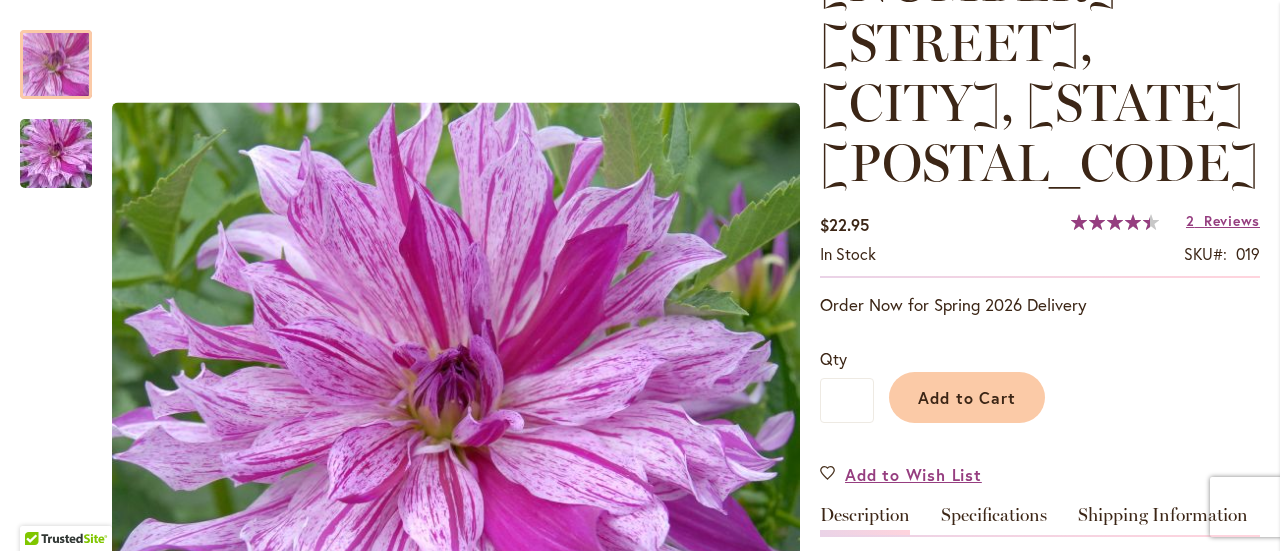 drag, startPoint x: 16, startPoint y: 169, endPoint x: 55, endPoint y: 161, distance: 39.812057 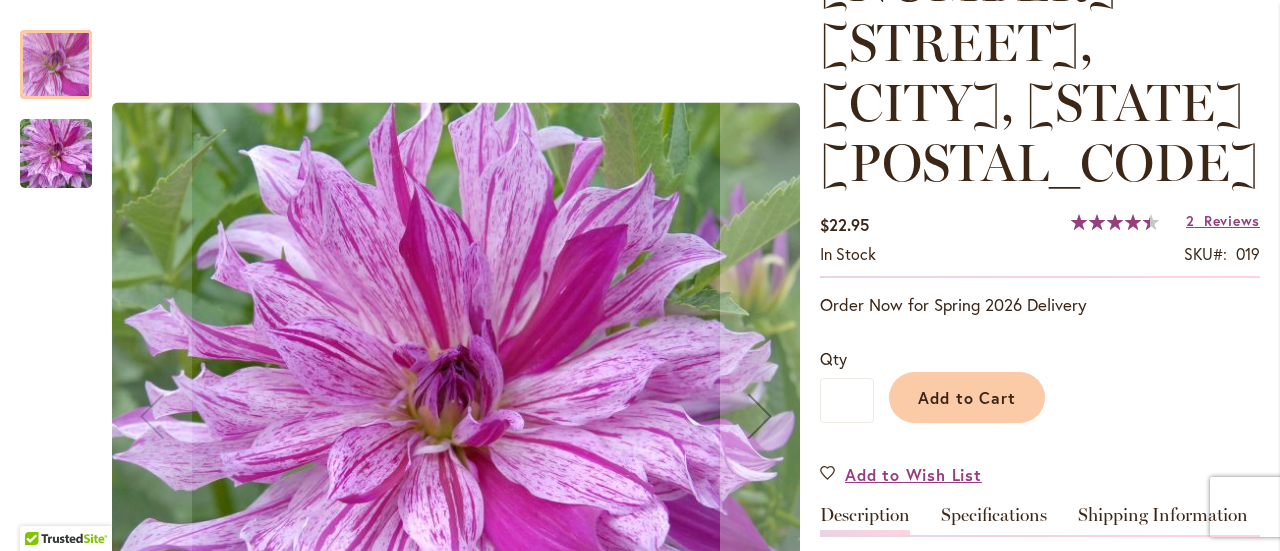 click at bounding box center (56, 154) 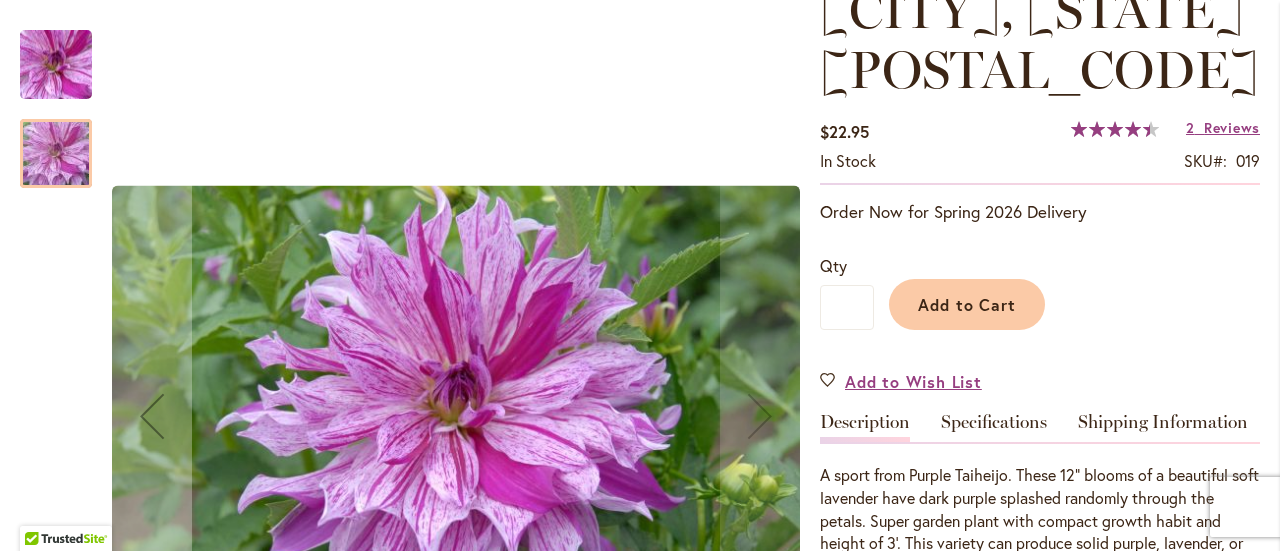 scroll, scrollTop: 600, scrollLeft: 0, axis: vertical 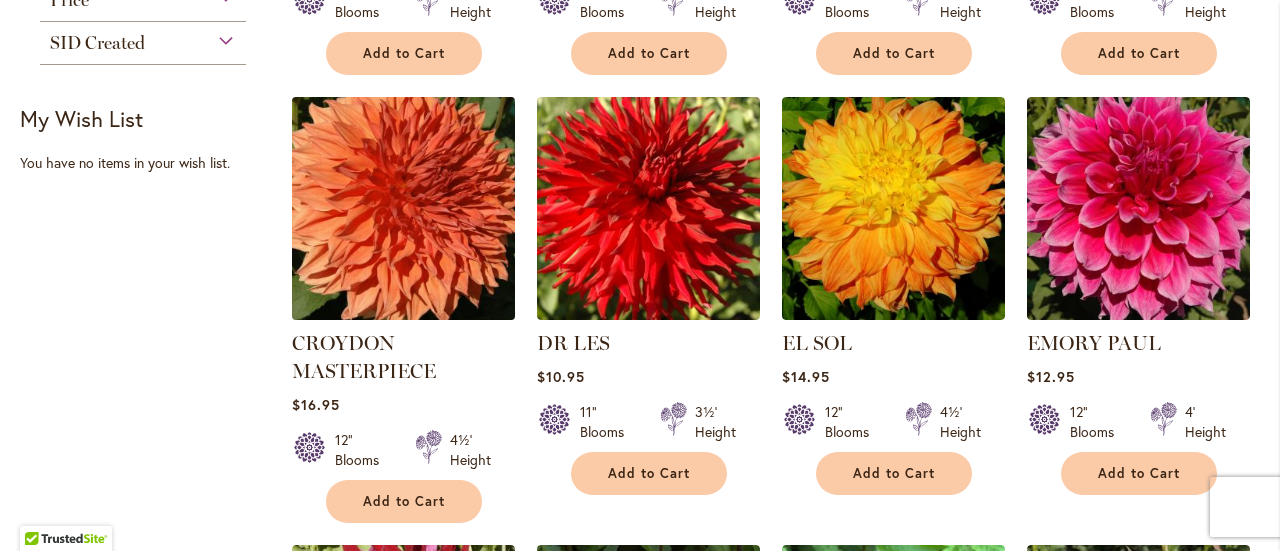 click at bounding box center [403, 208] 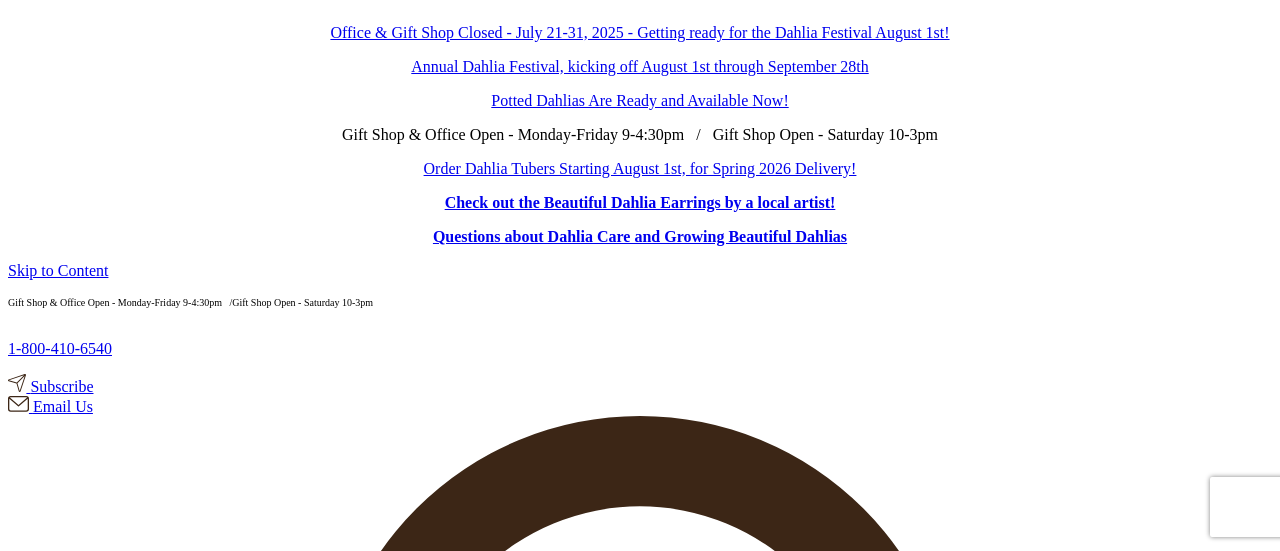 scroll, scrollTop: 0, scrollLeft: 0, axis: both 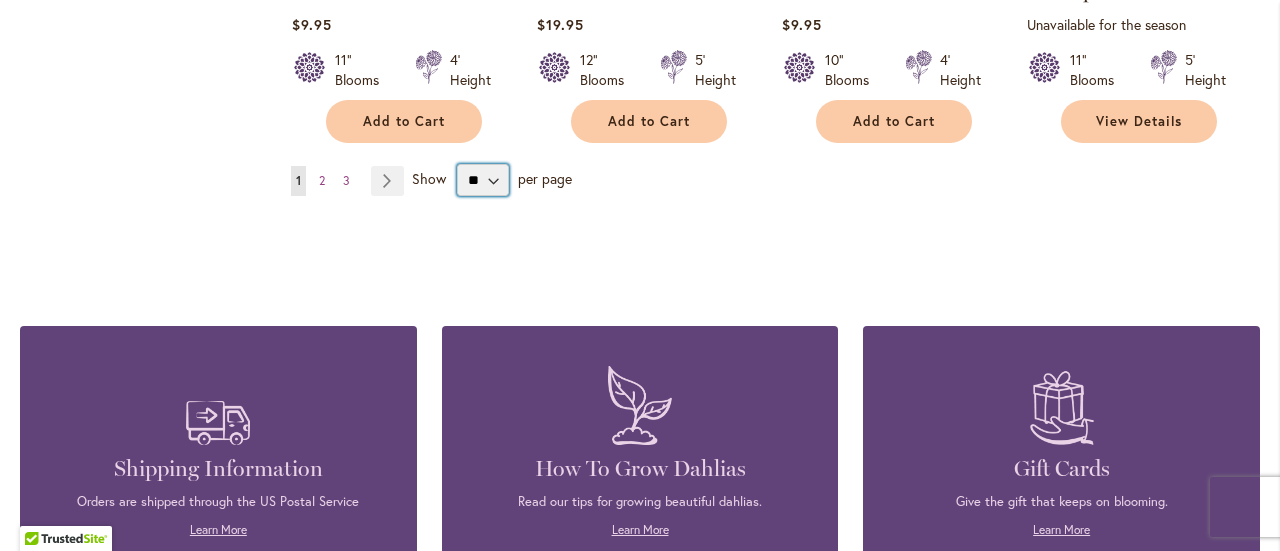 click on "**
**
**
**" at bounding box center (483, 180) 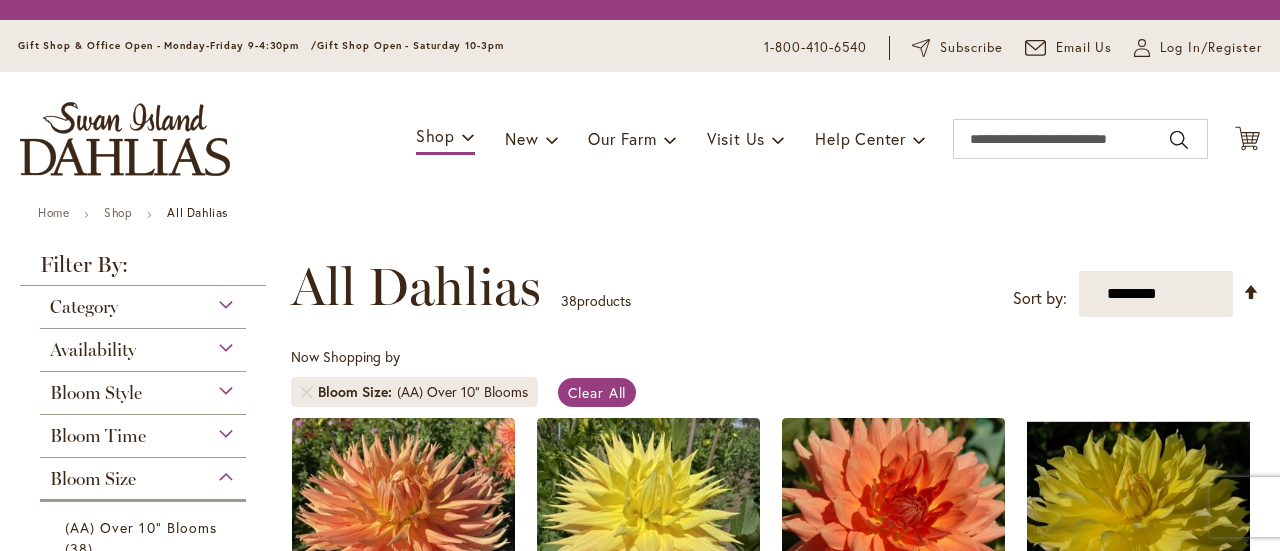 scroll, scrollTop: 0, scrollLeft: 0, axis: both 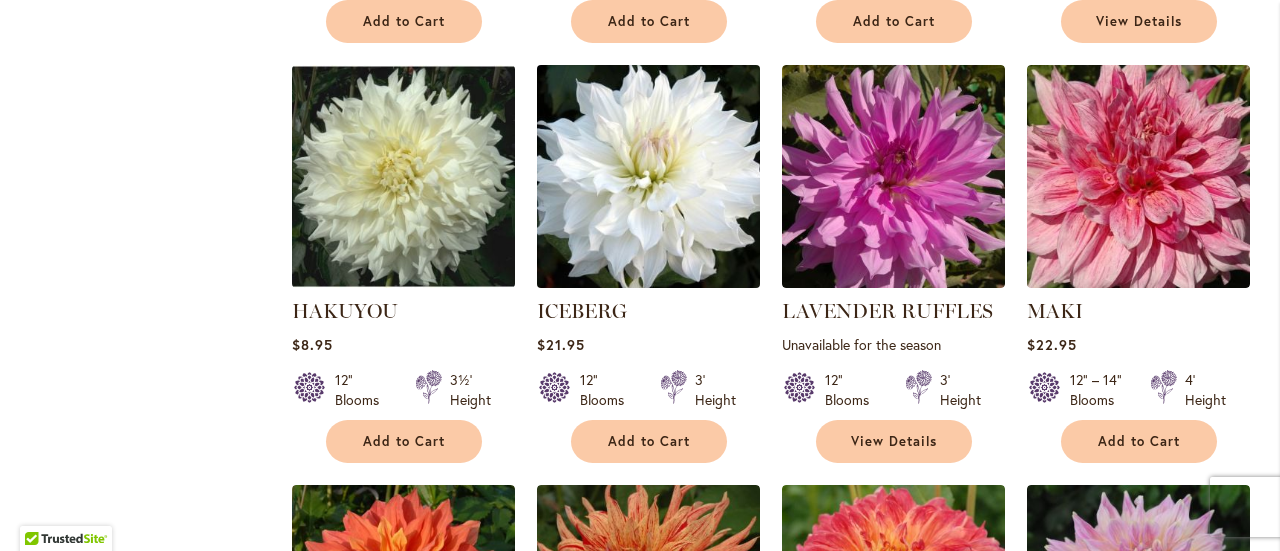 click at bounding box center (648, 176) 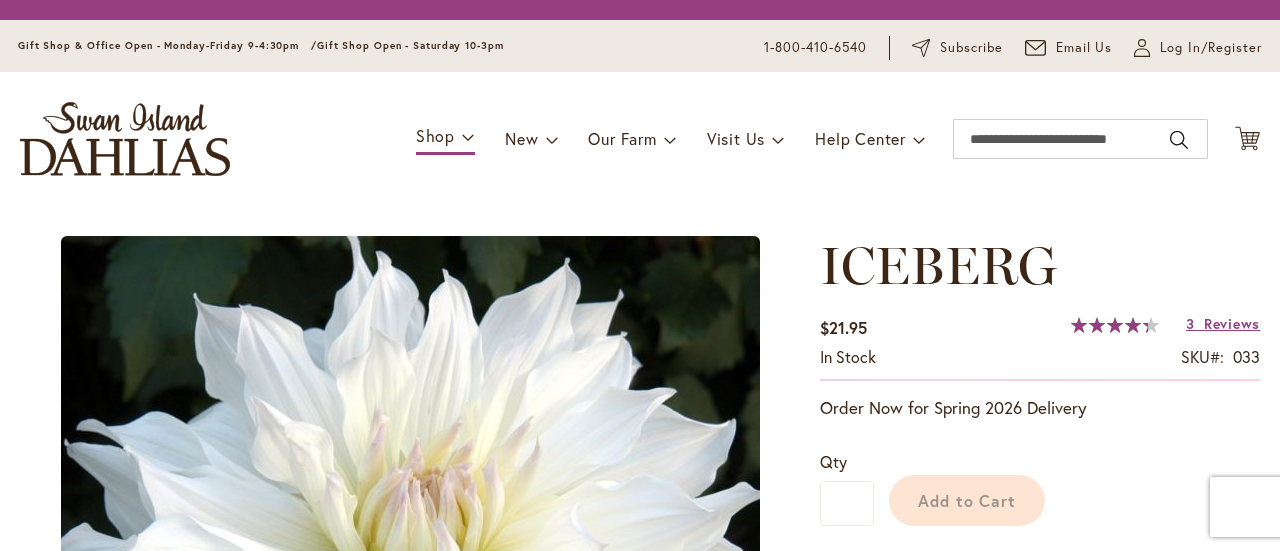 scroll, scrollTop: 0, scrollLeft: 0, axis: both 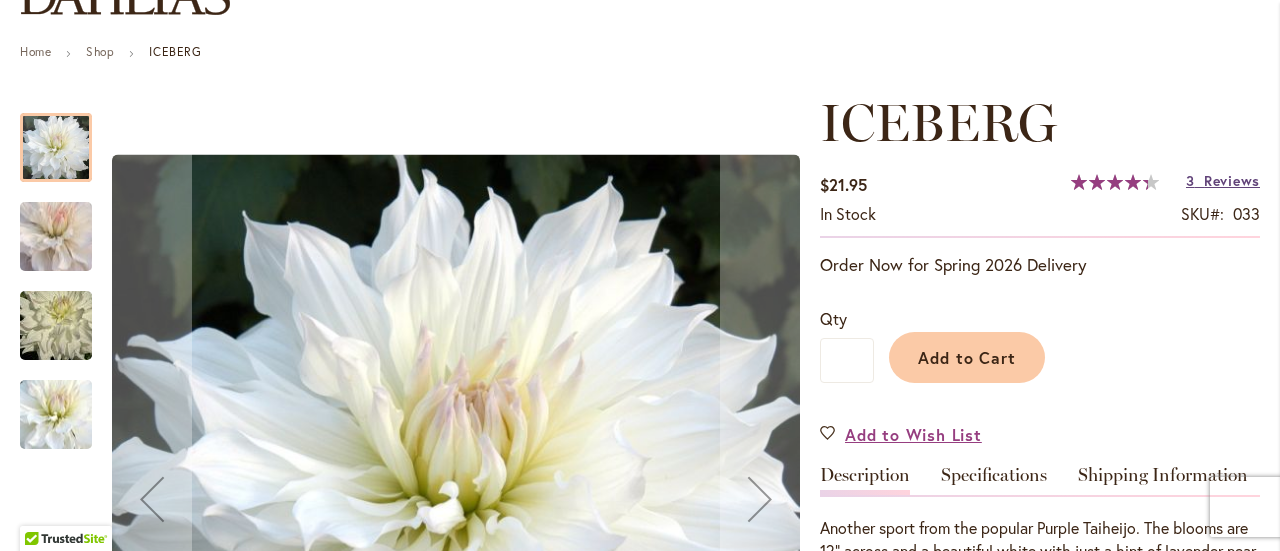 click on "3
Reviews" at bounding box center (1223, 180) 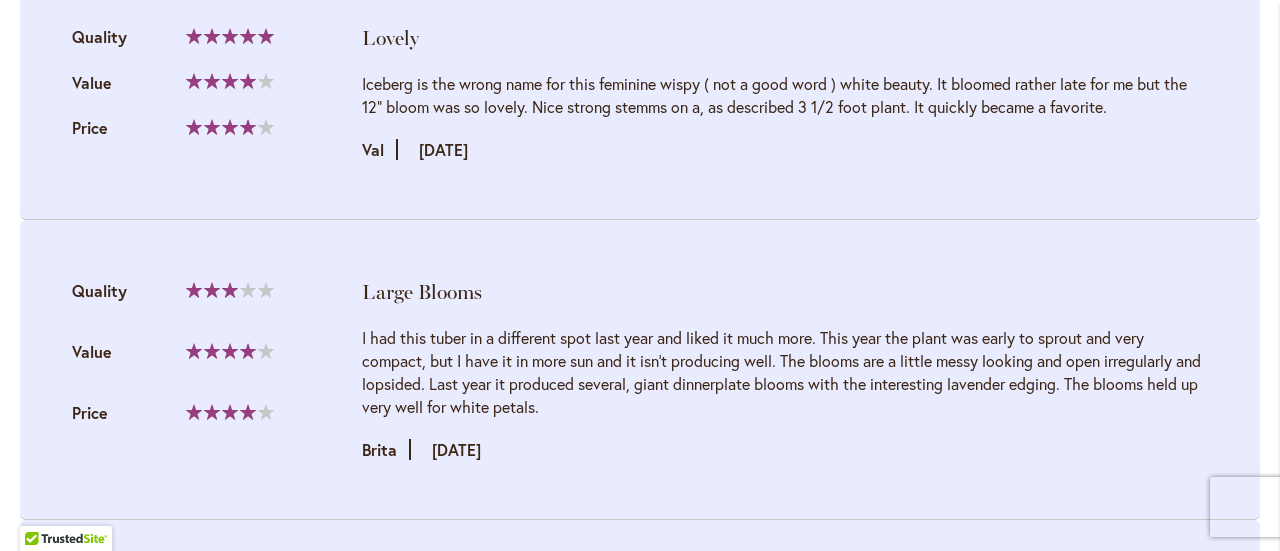 scroll, scrollTop: 1836, scrollLeft: 0, axis: vertical 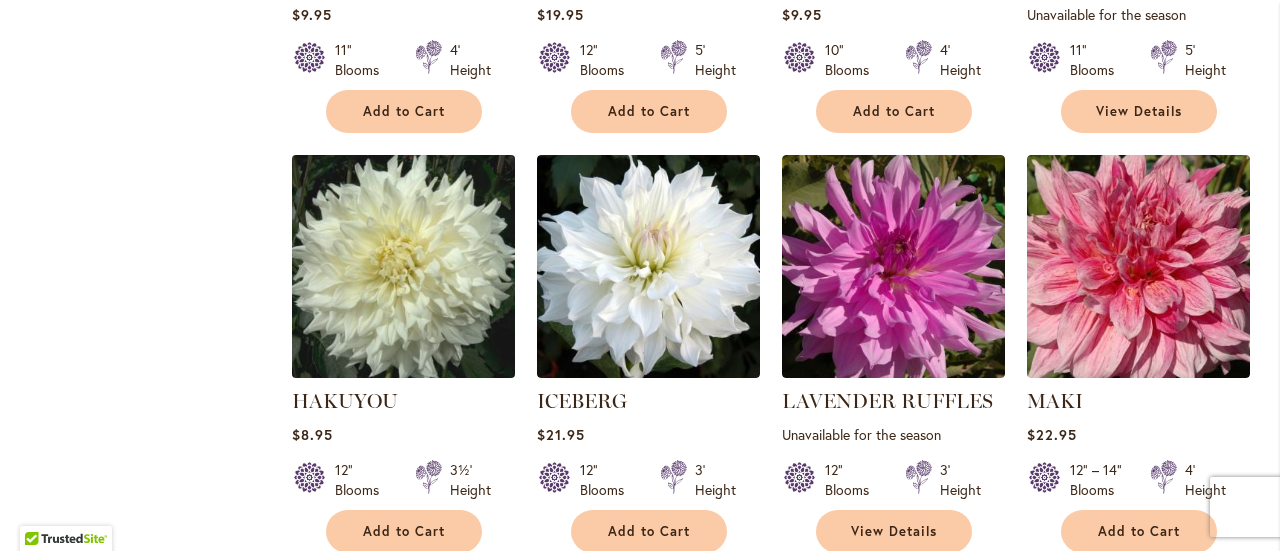 click at bounding box center [403, 266] 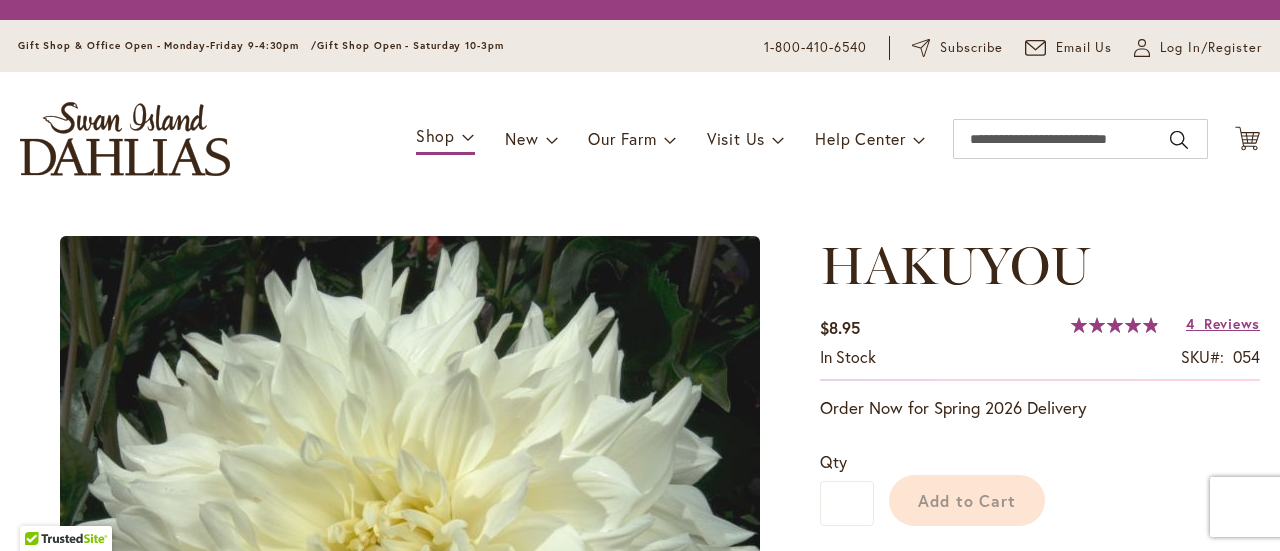 scroll, scrollTop: 0, scrollLeft: 0, axis: both 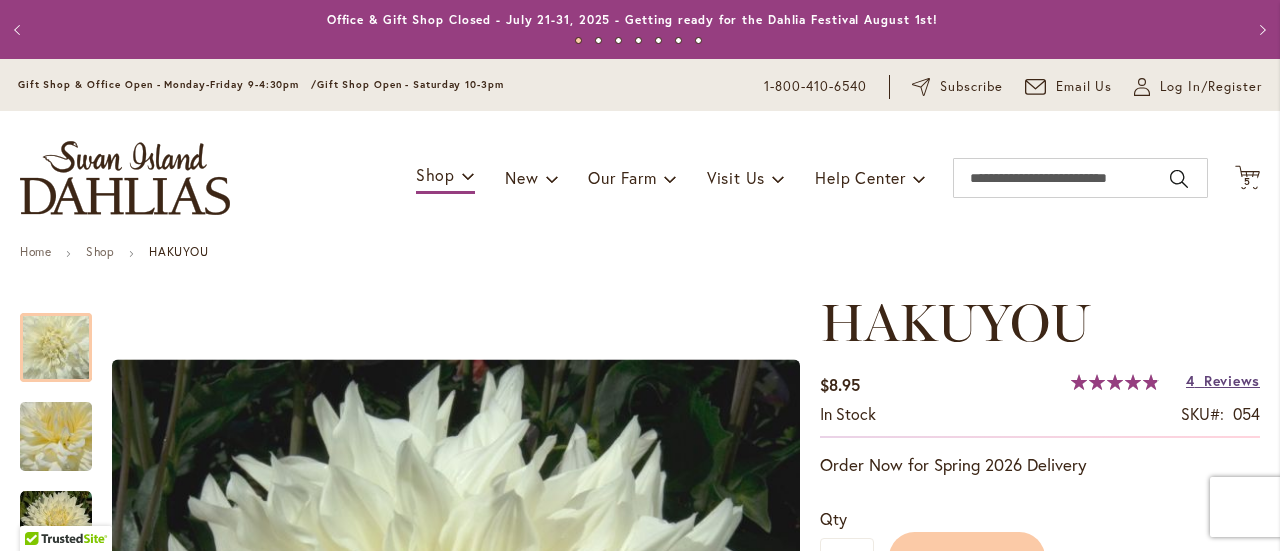 click on "4
Reviews" at bounding box center (1223, 380) 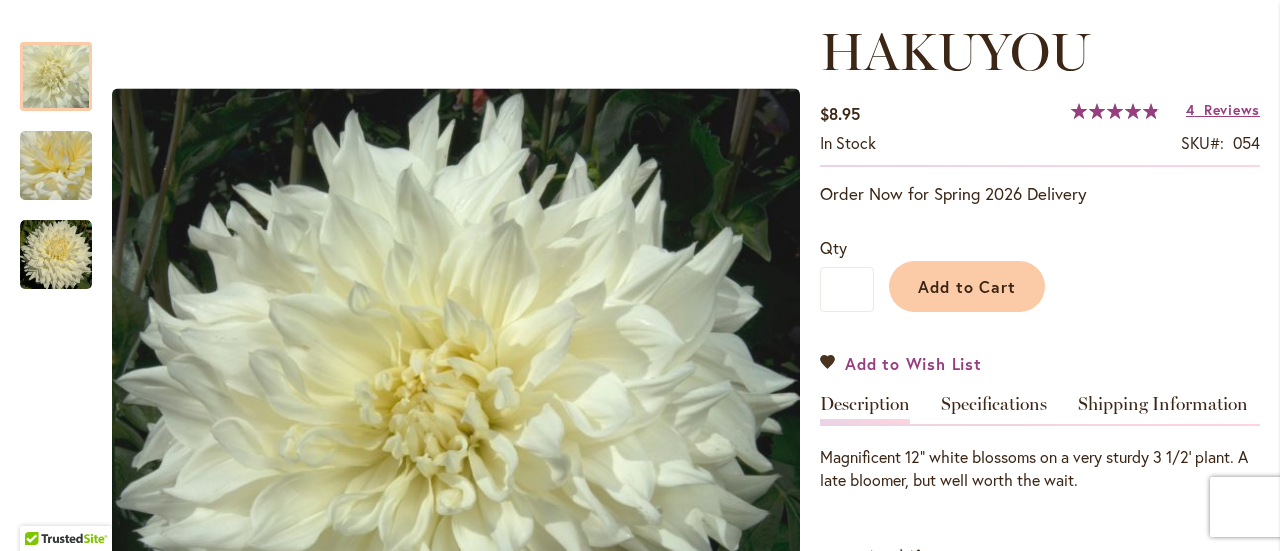 scroll, scrollTop: 268, scrollLeft: 0, axis: vertical 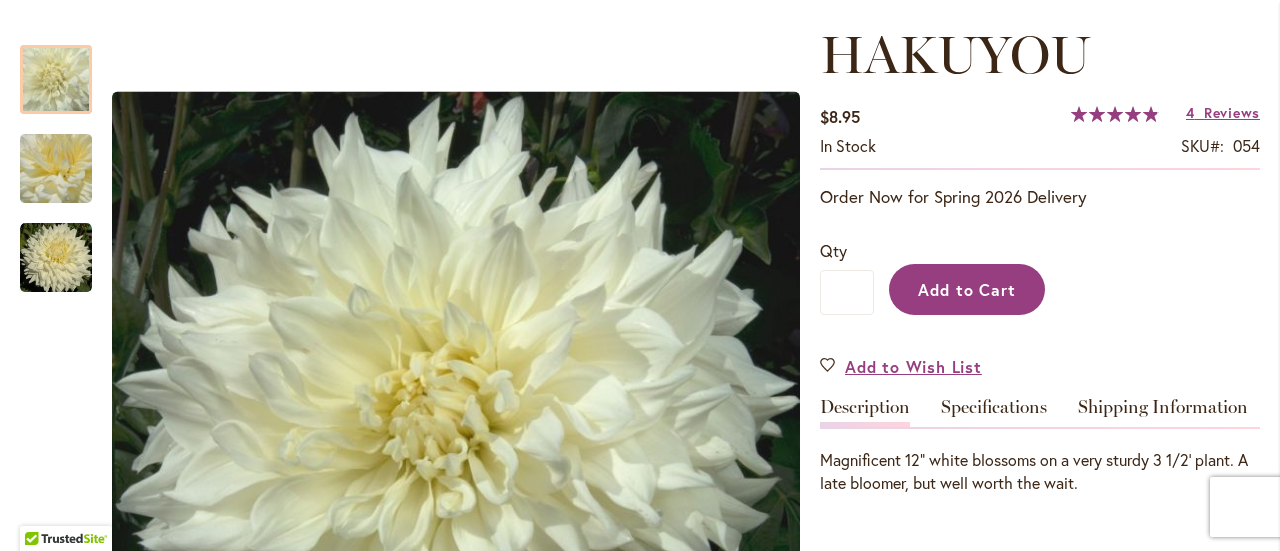 click on "Add to Cart" at bounding box center (967, 289) 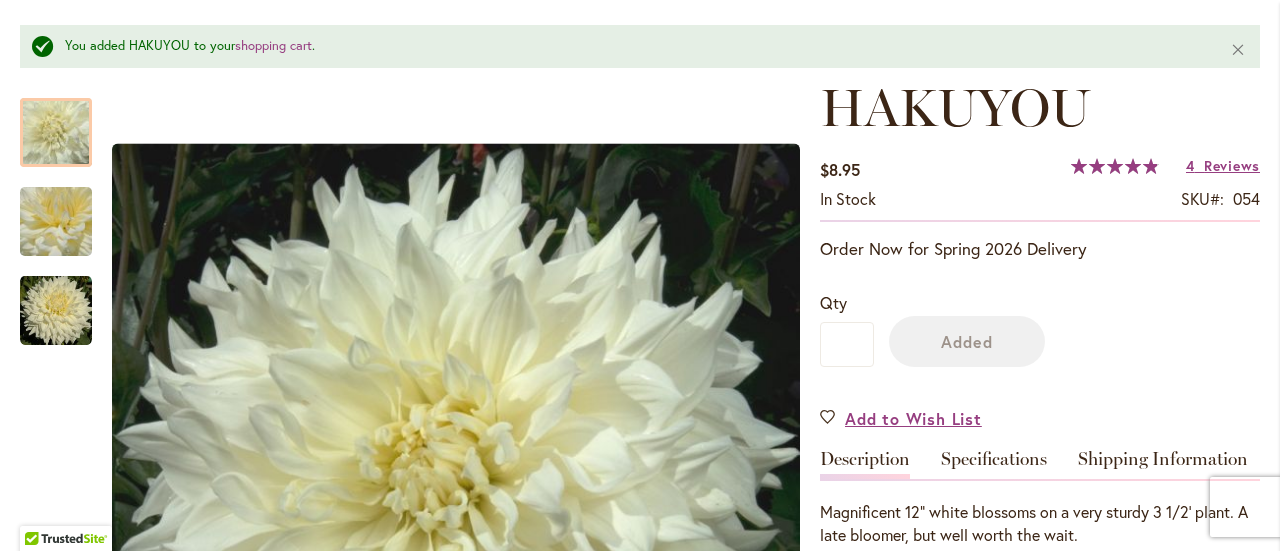 scroll, scrollTop: 320, scrollLeft: 0, axis: vertical 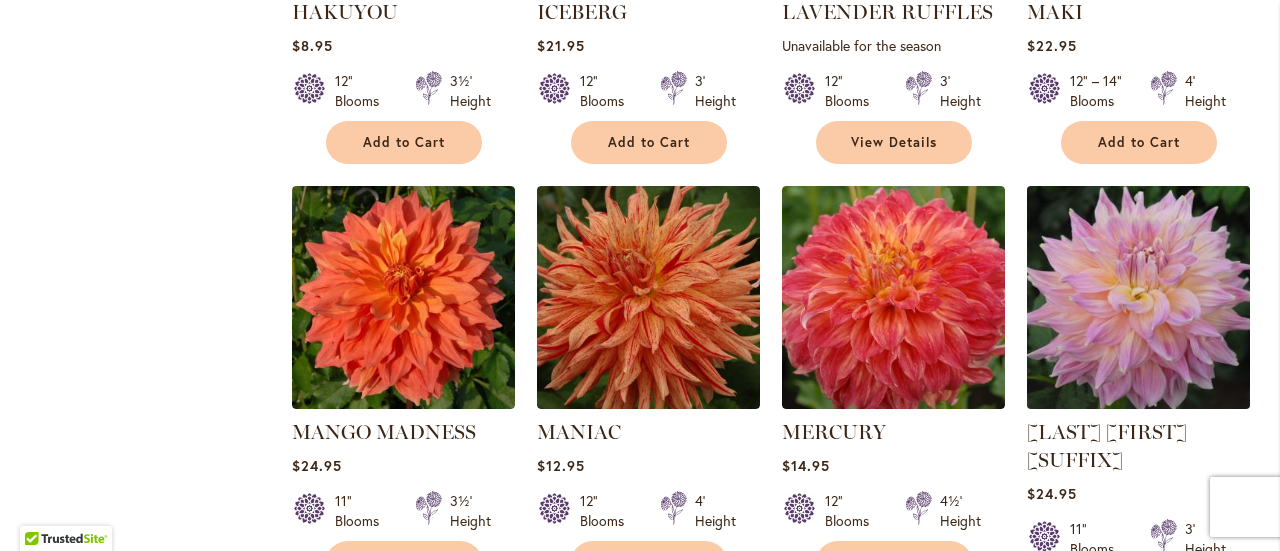 click at bounding box center (1138, 297) 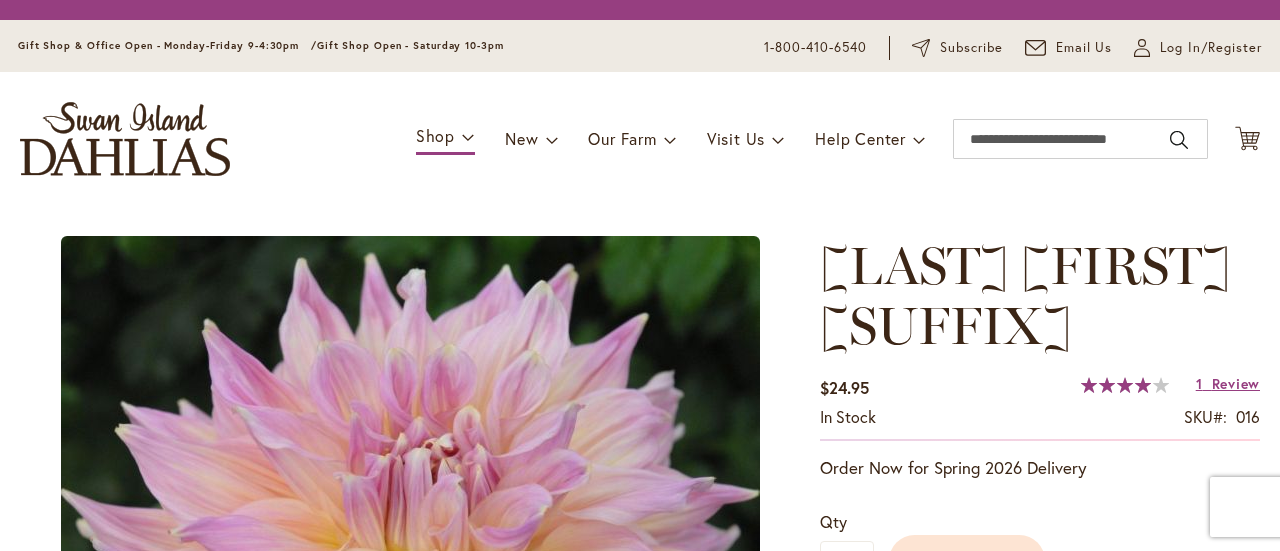scroll, scrollTop: 0, scrollLeft: 0, axis: both 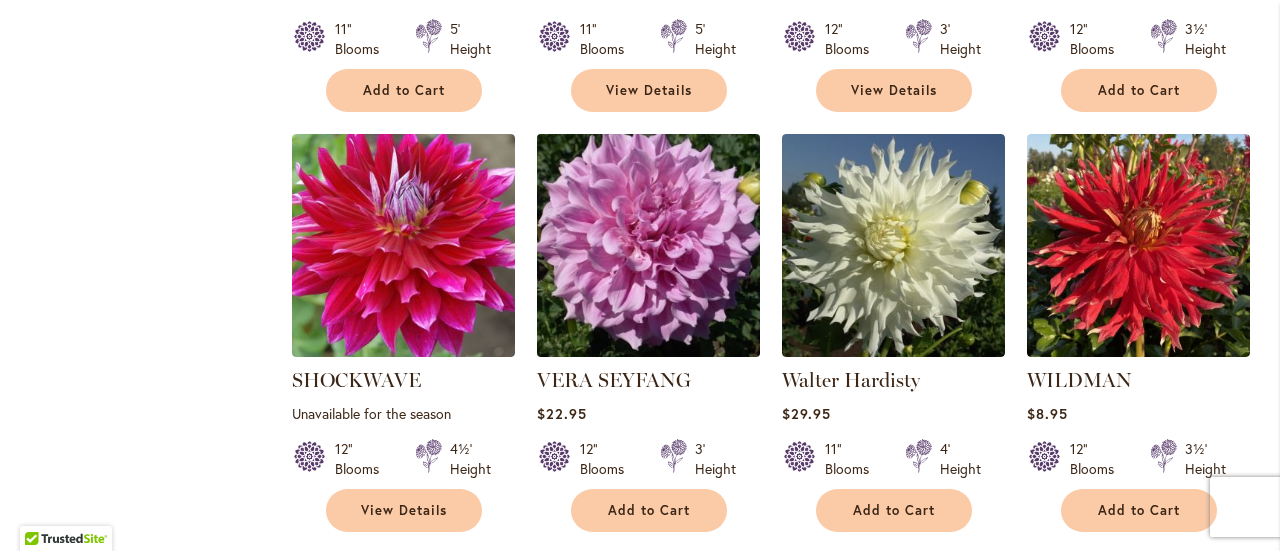 click at bounding box center (648, 245) 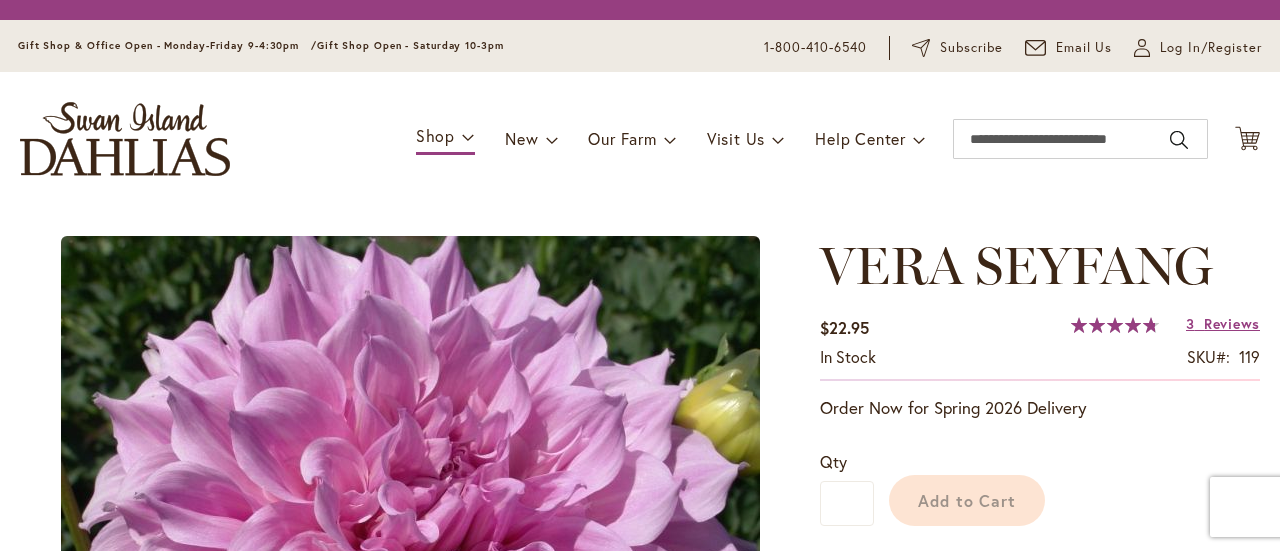 scroll, scrollTop: 0, scrollLeft: 0, axis: both 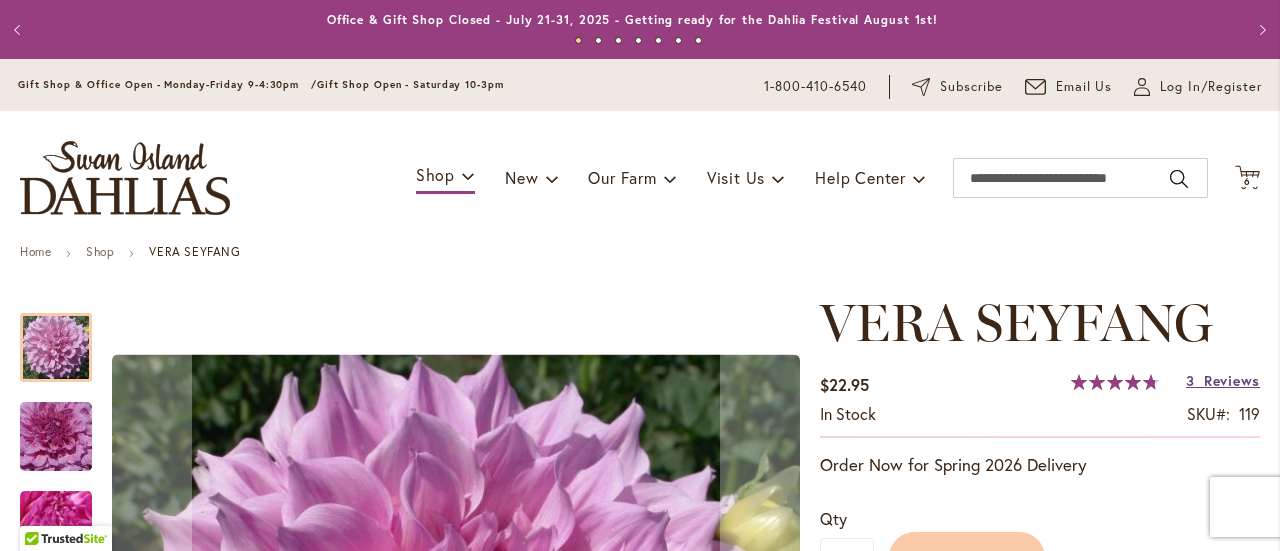 click on "Reviews" at bounding box center [1232, 380] 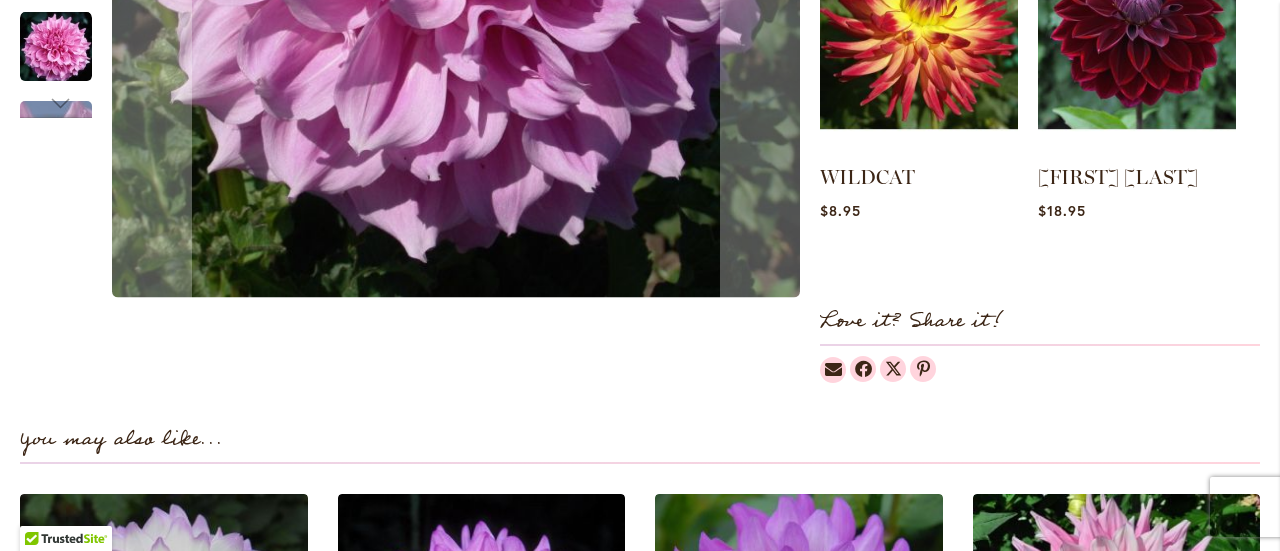 scroll, scrollTop: 690, scrollLeft: 0, axis: vertical 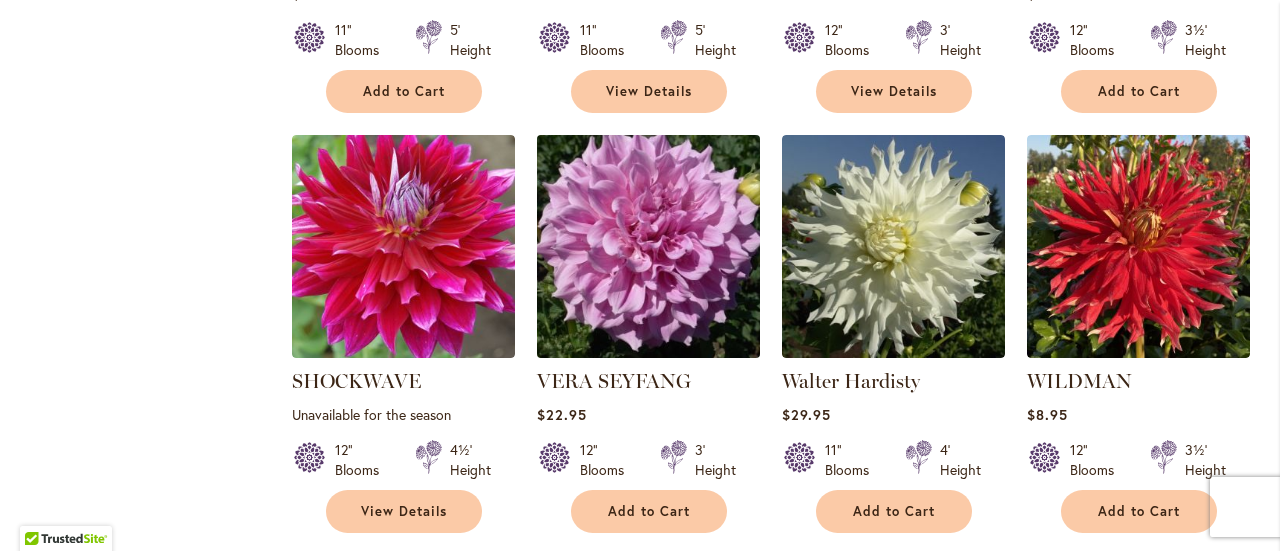 click at bounding box center [648, 246] 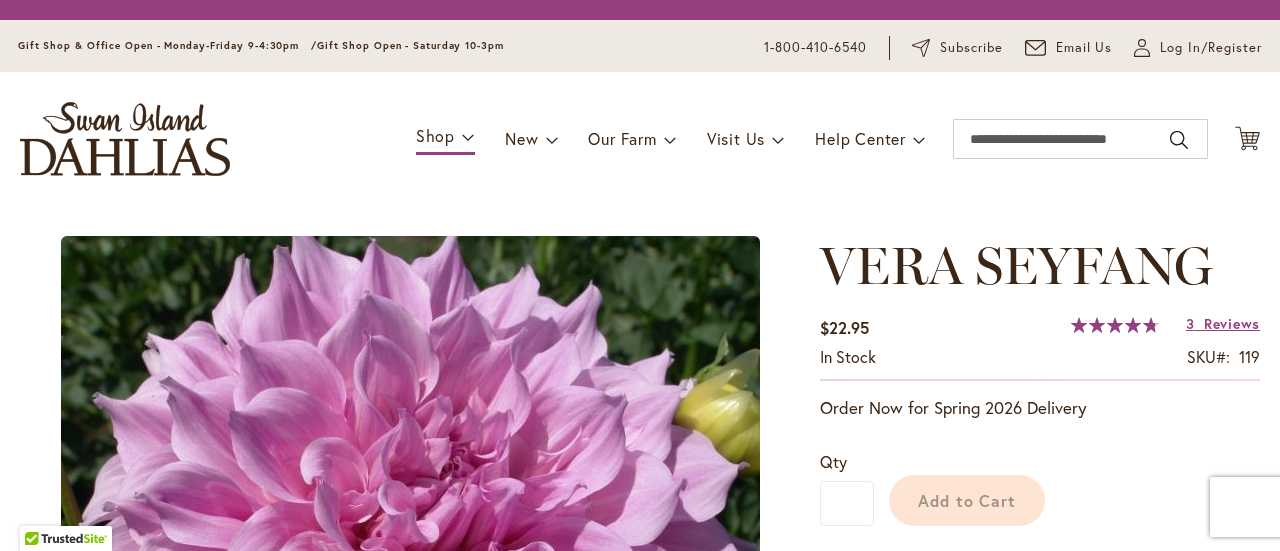 scroll, scrollTop: 0, scrollLeft: 0, axis: both 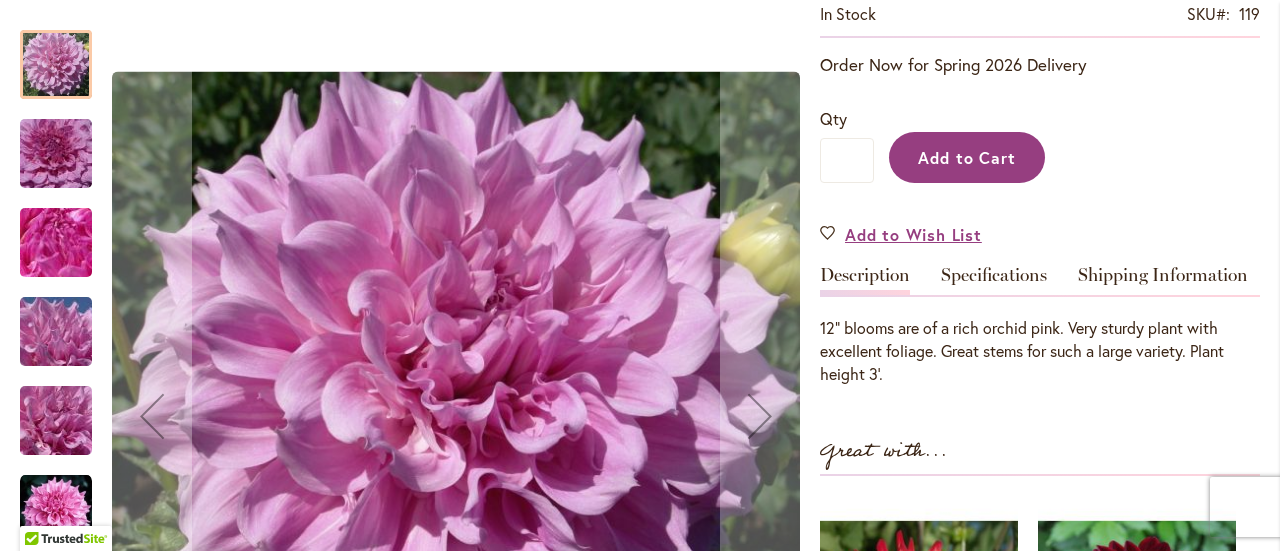 click on "Add to Cart" at bounding box center [967, 157] 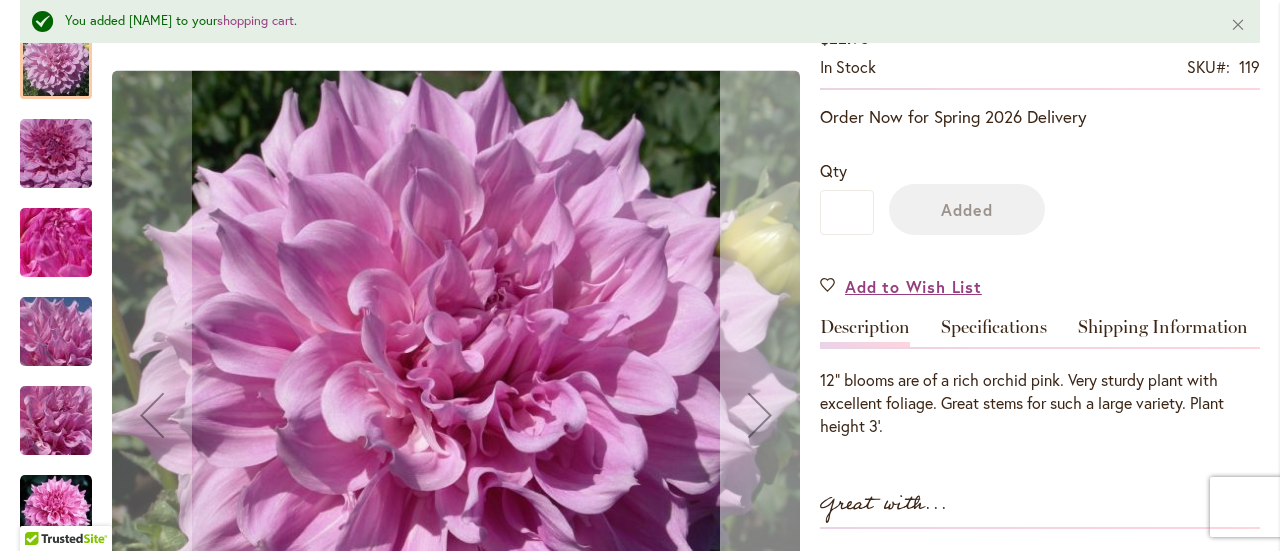 scroll, scrollTop: 452, scrollLeft: 0, axis: vertical 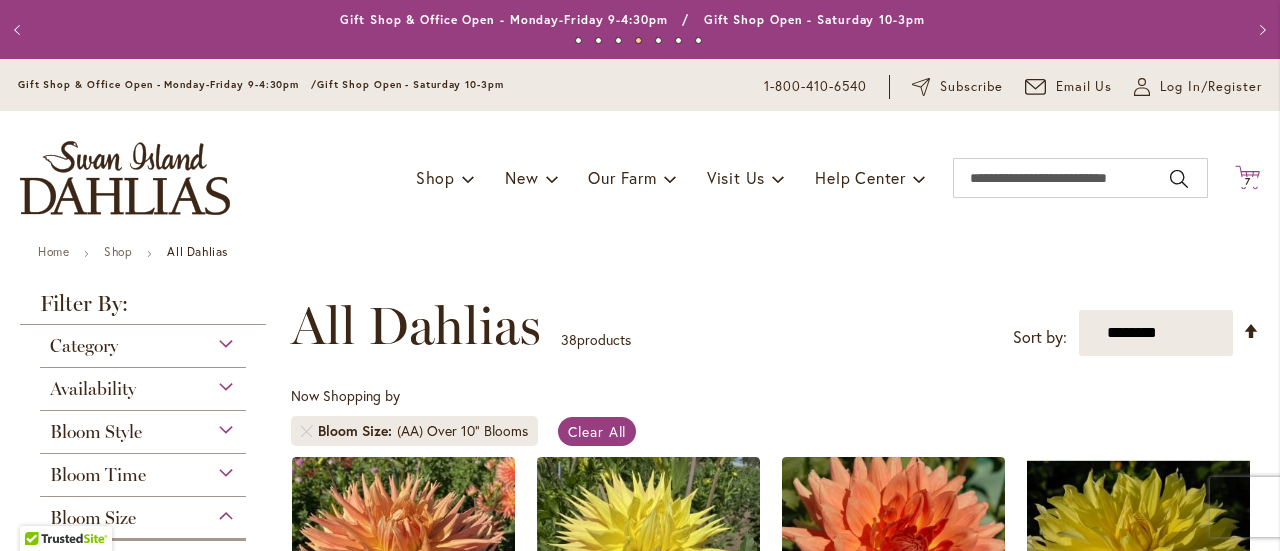 click on "Cart
.cls-1 {
fill: #231f20;
}" 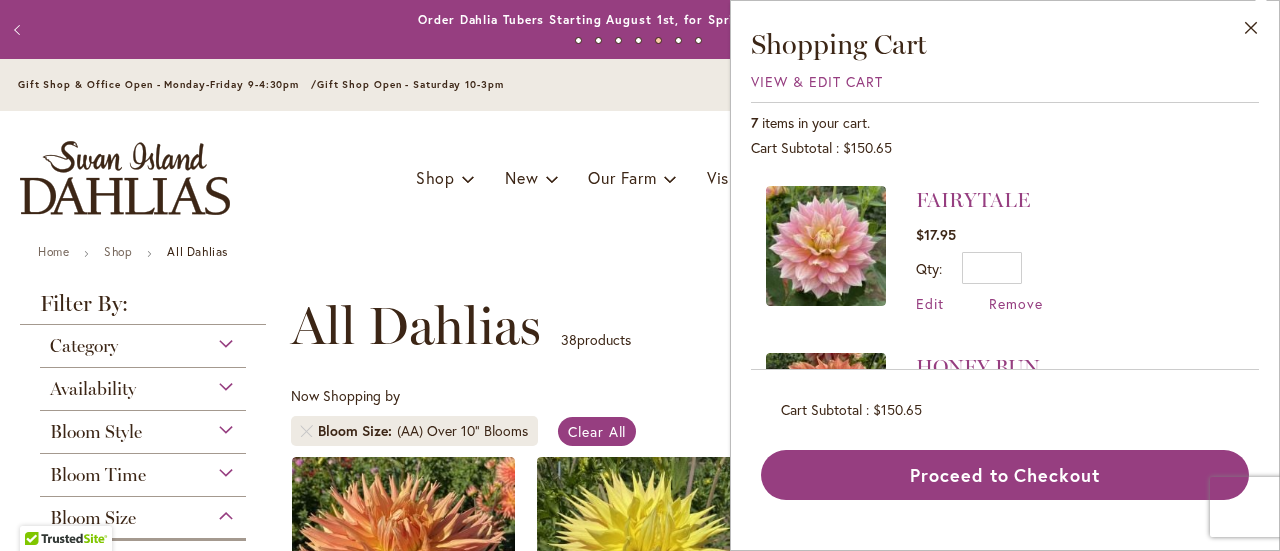 scroll, scrollTop: 300, scrollLeft: 0, axis: vertical 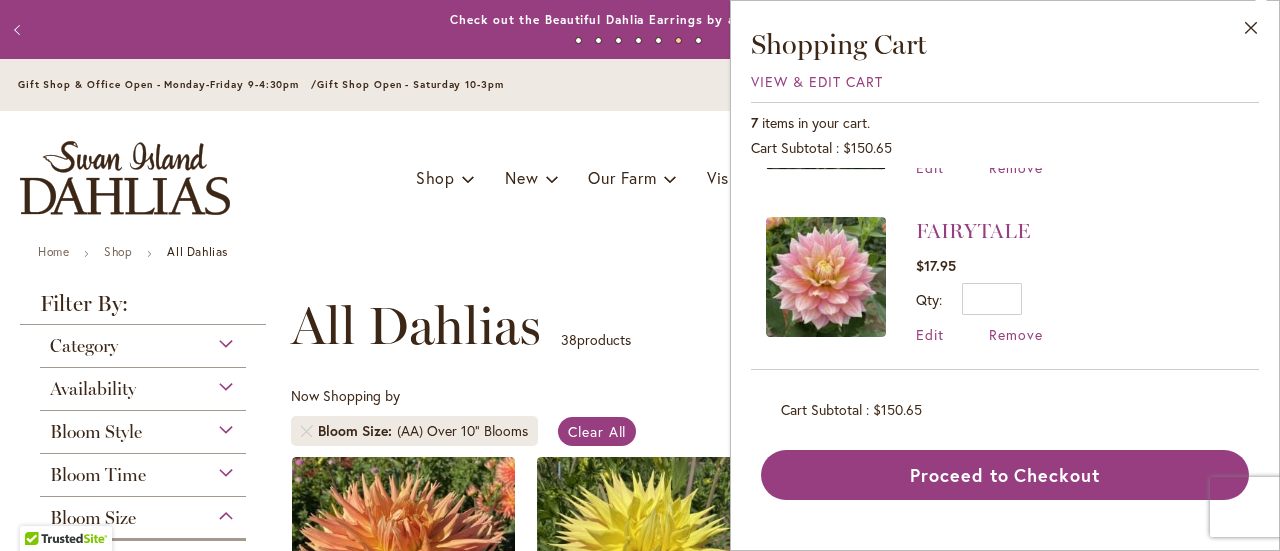 click at bounding box center [826, 277] 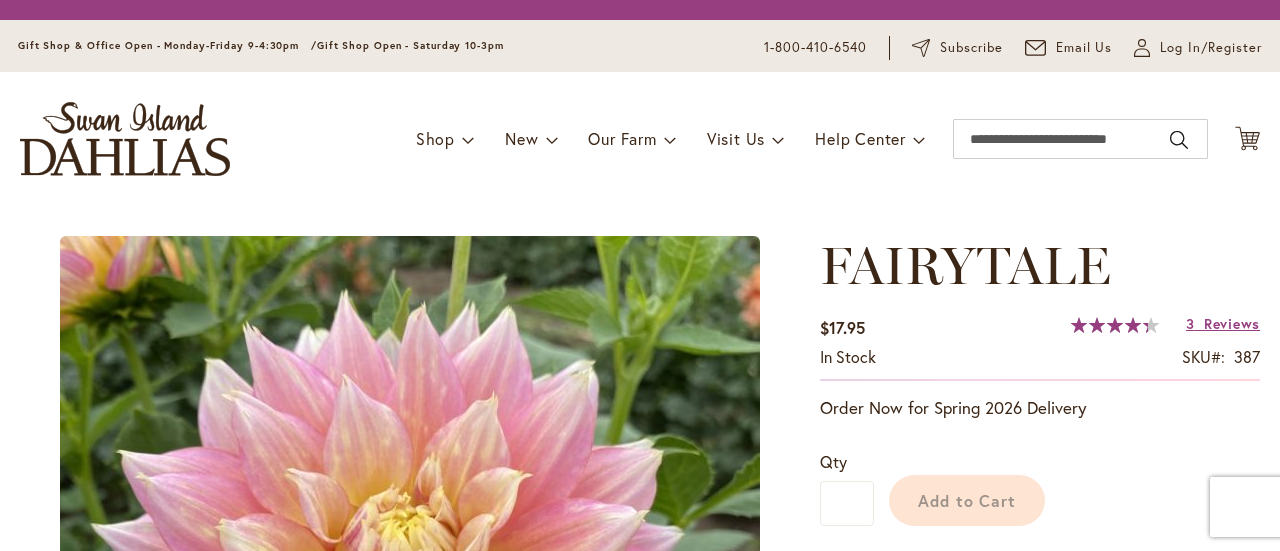 scroll, scrollTop: 0, scrollLeft: 0, axis: both 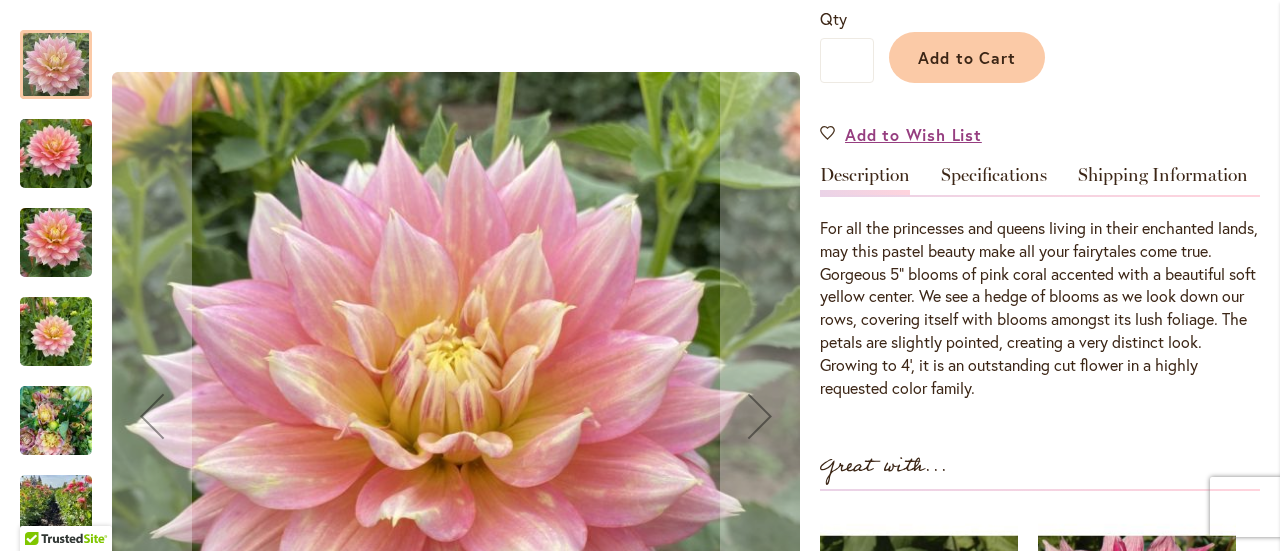 click at bounding box center (56, 332) 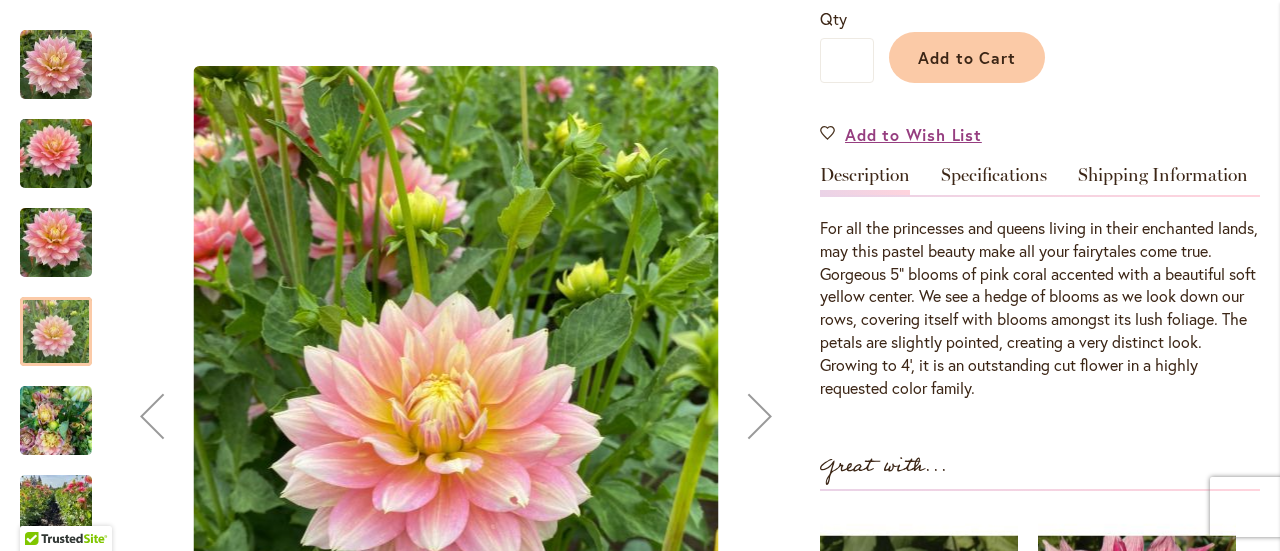click at bounding box center (56, 421) 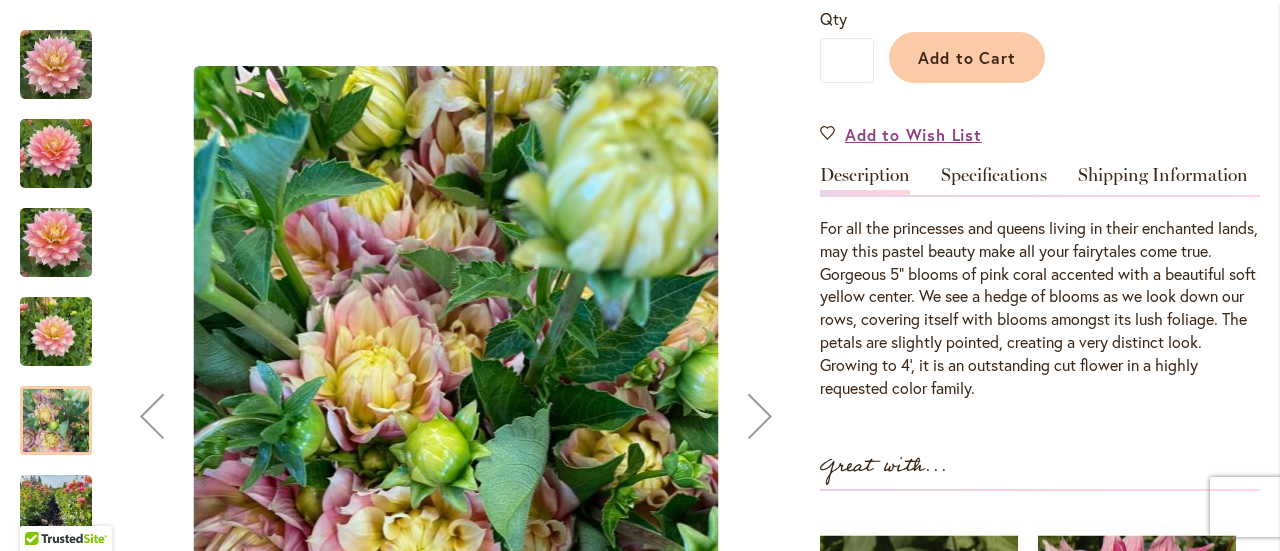click at bounding box center (56, 243) 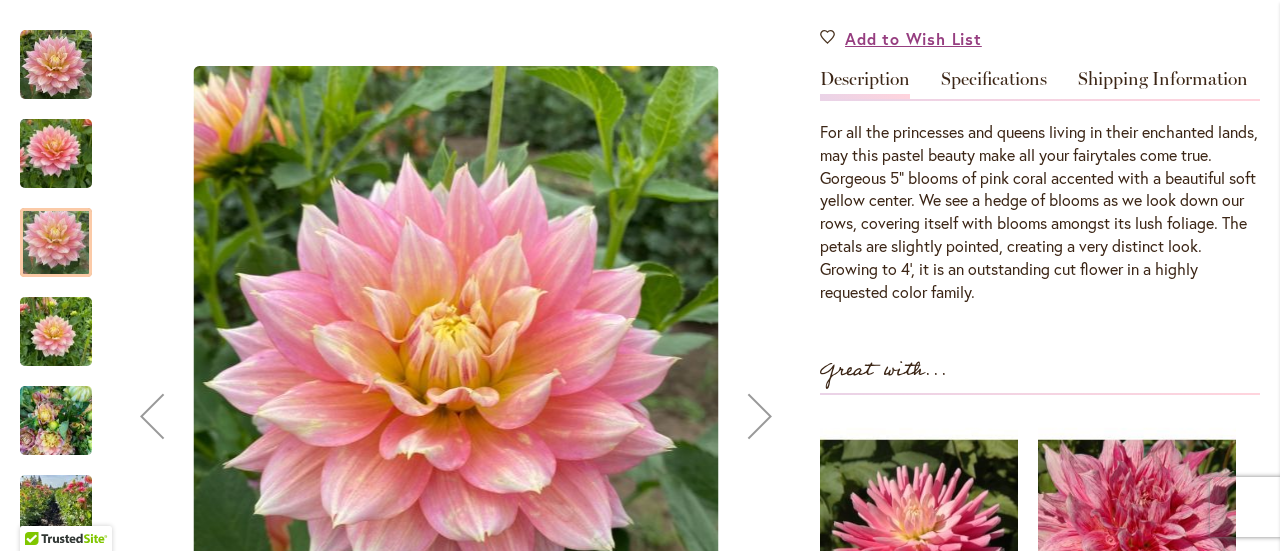 scroll, scrollTop: 800, scrollLeft: 0, axis: vertical 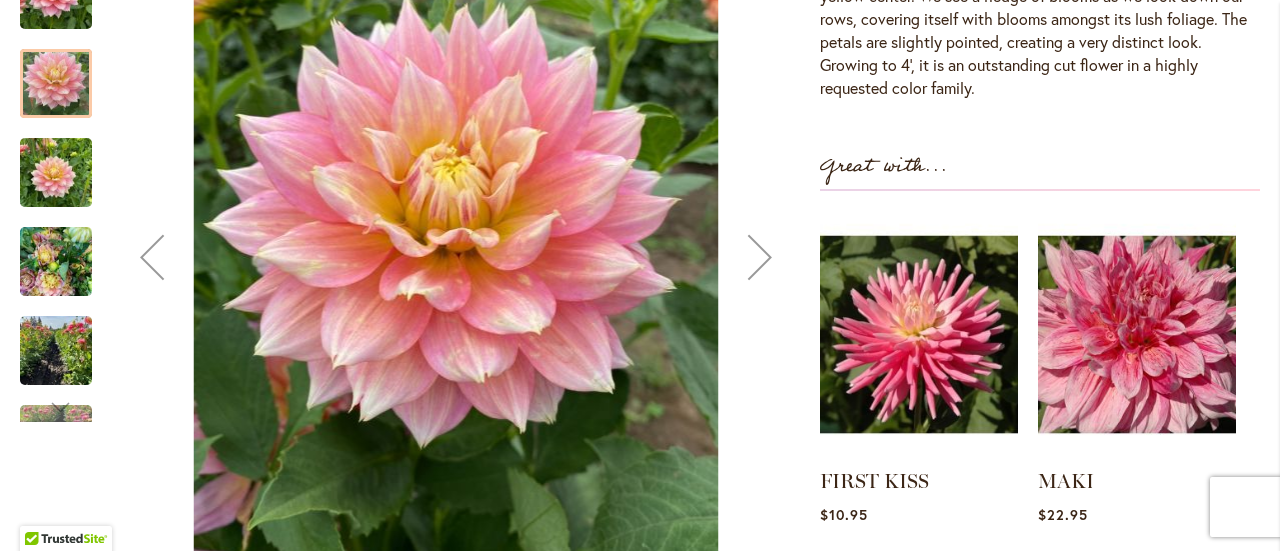click at bounding box center (56, 351) 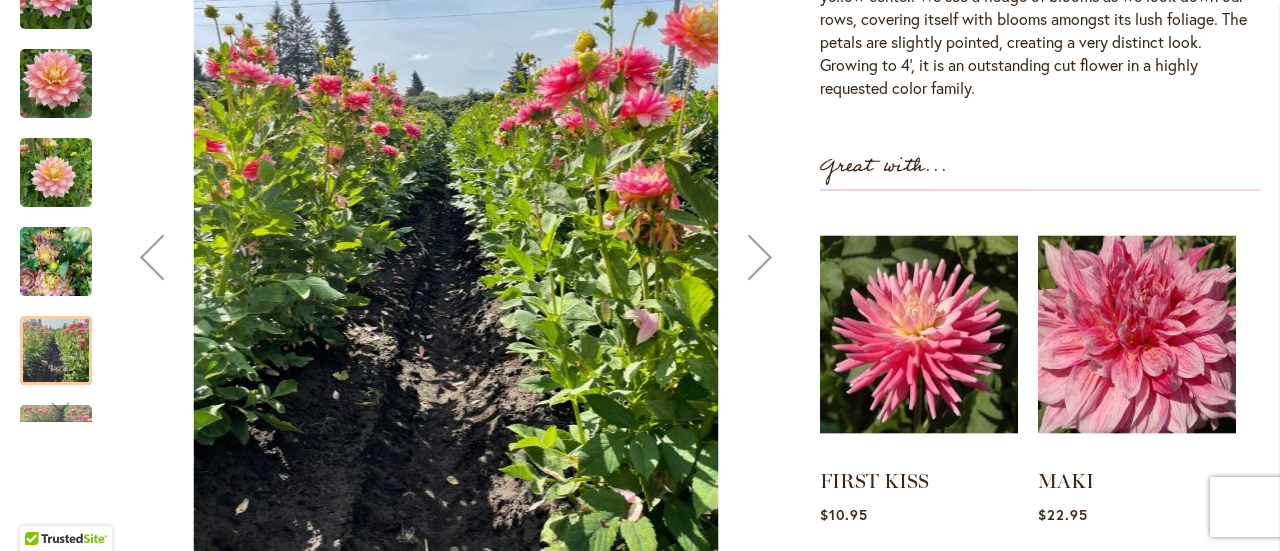 click at bounding box center [56, 173] 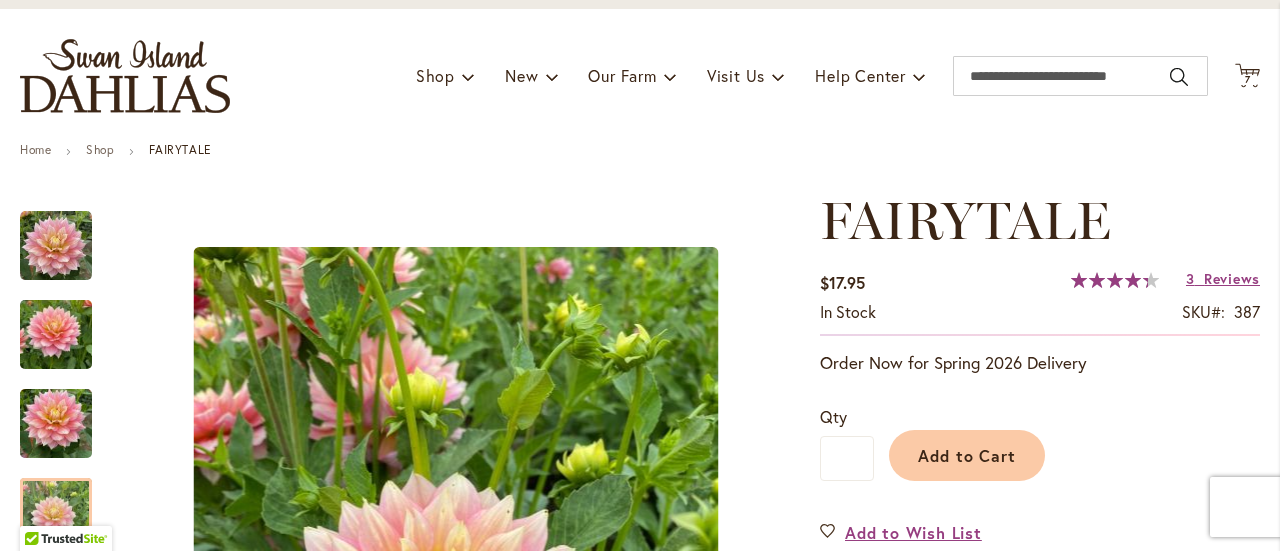 scroll, scrollTop: 100, scrollLeft: 0, axis: vertical 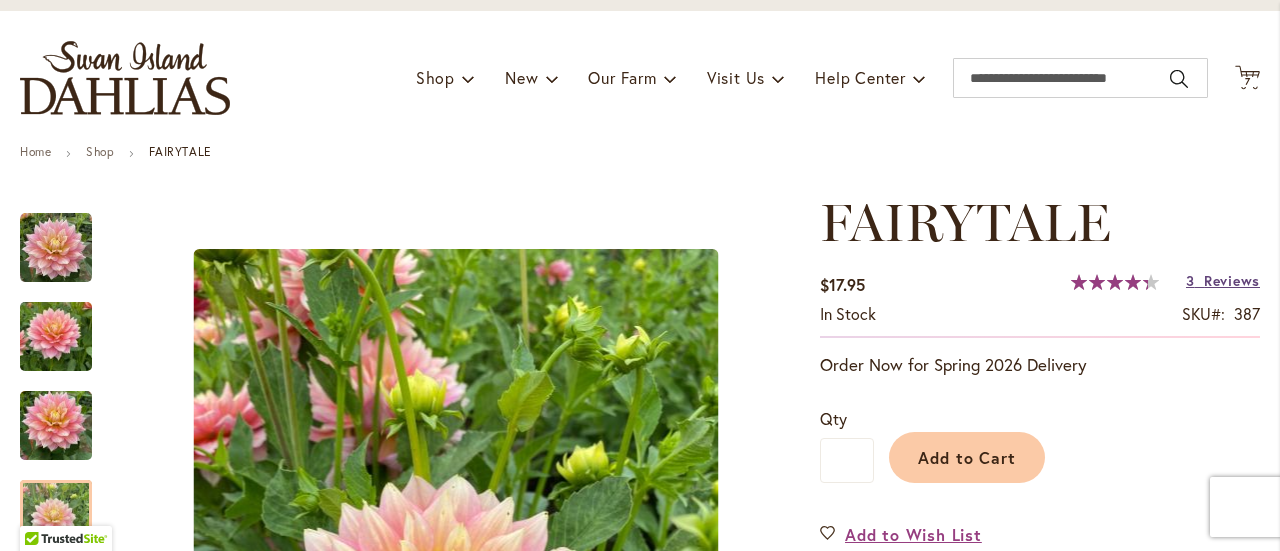 click on "Reviews" at bounding box center [1232, 280] 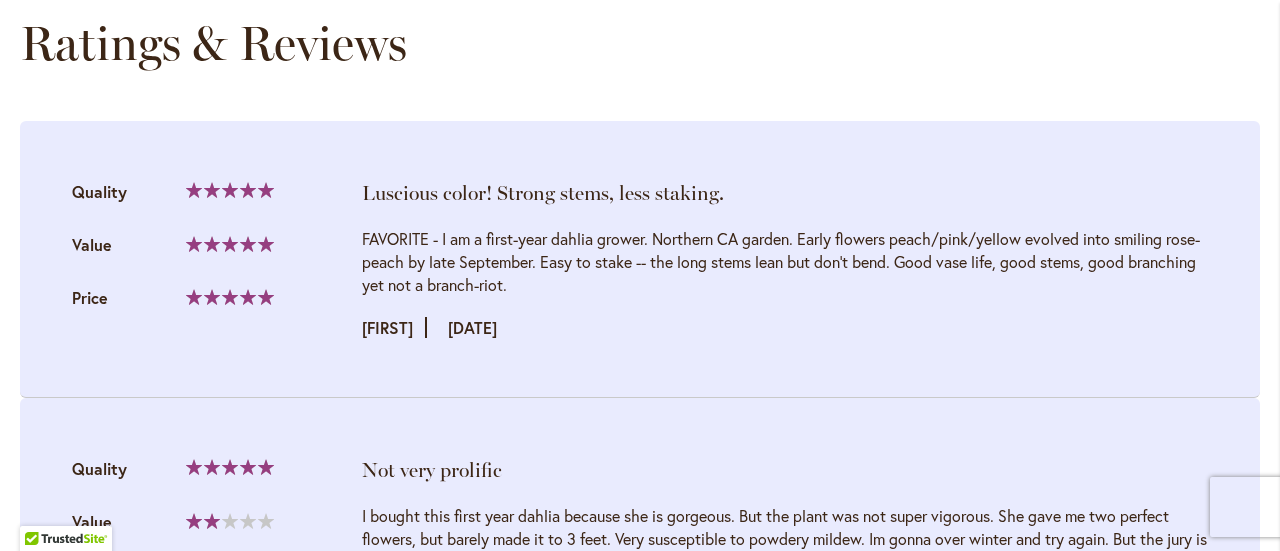 scroll, scrollTop: 2305, scrollLeft: 0, axis: vertical 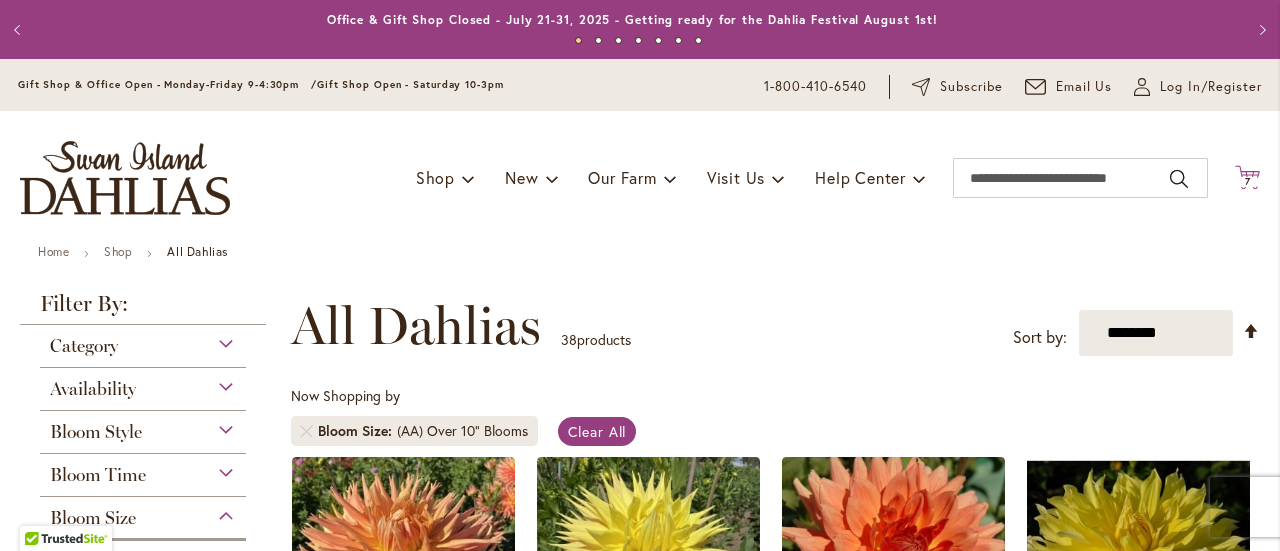 click on "Cart
.cls-1 {
fill: #231f20;
}" 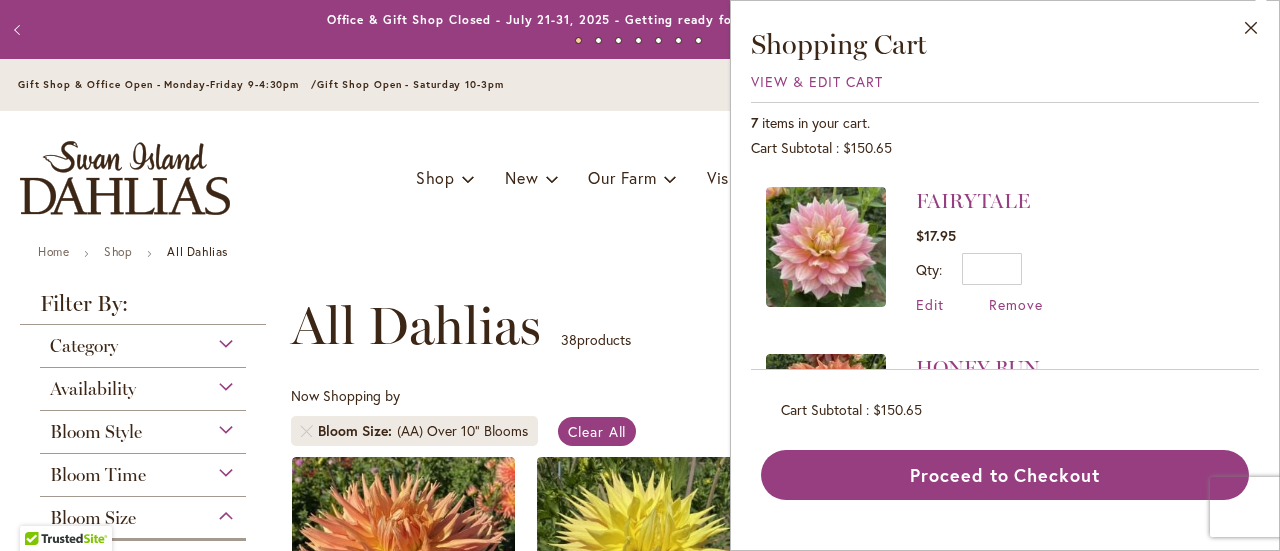 scroll, scrollTop: 300, scrollLeft: 0, axis: vertical 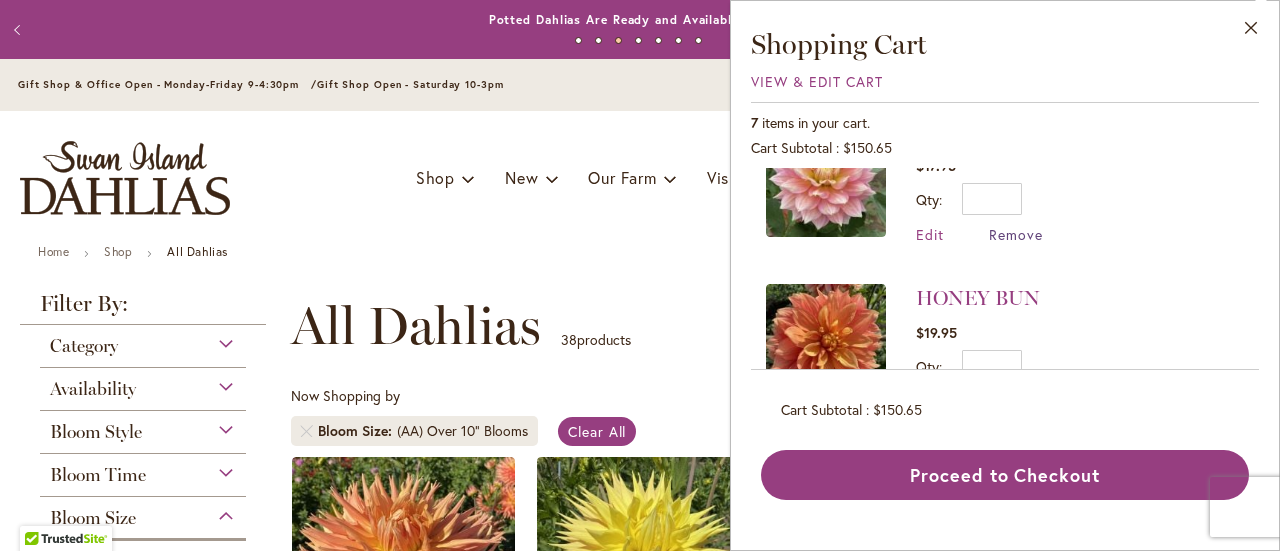 click on "Remove" at bounding box center (1016, 234) 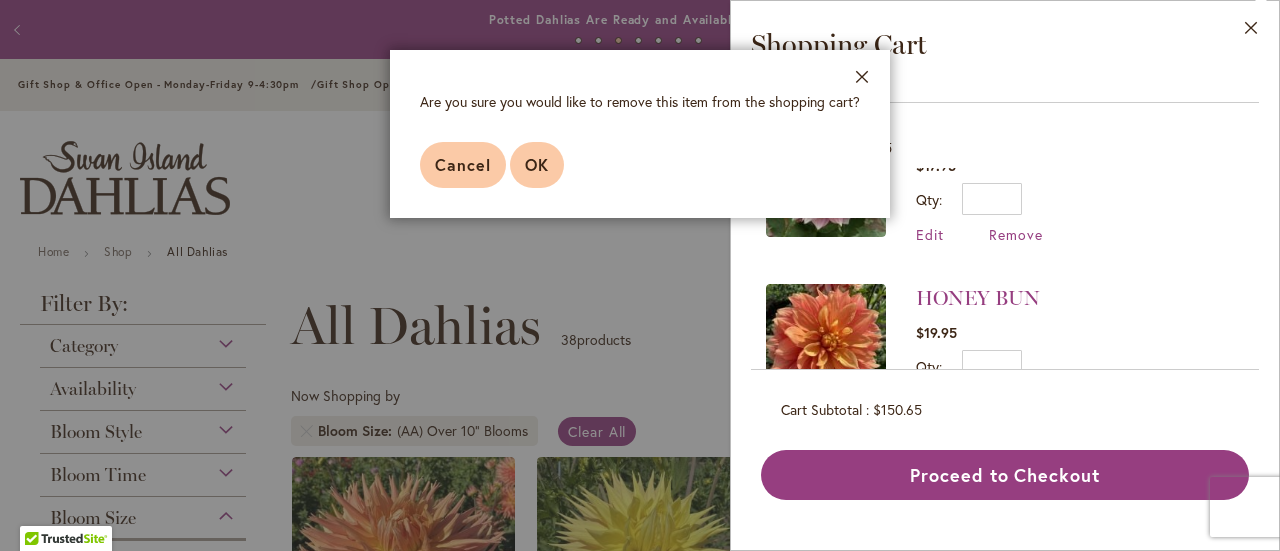 click on "OK" at bounding box center [537, 165] 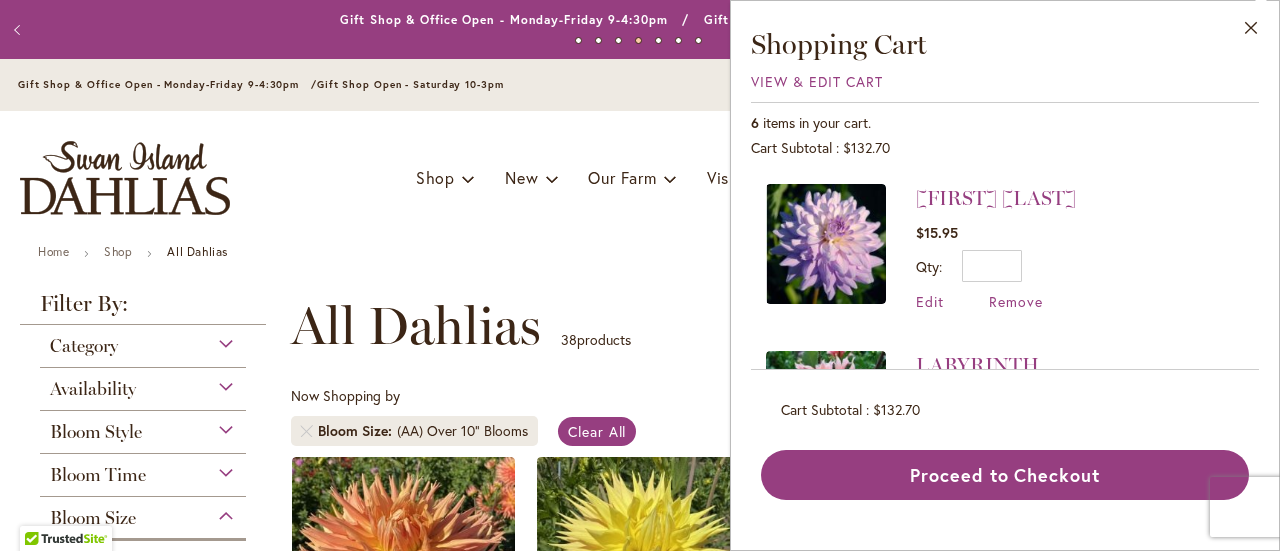 scroll, scrollTop: 0, scrollLeft: 0, axis: both 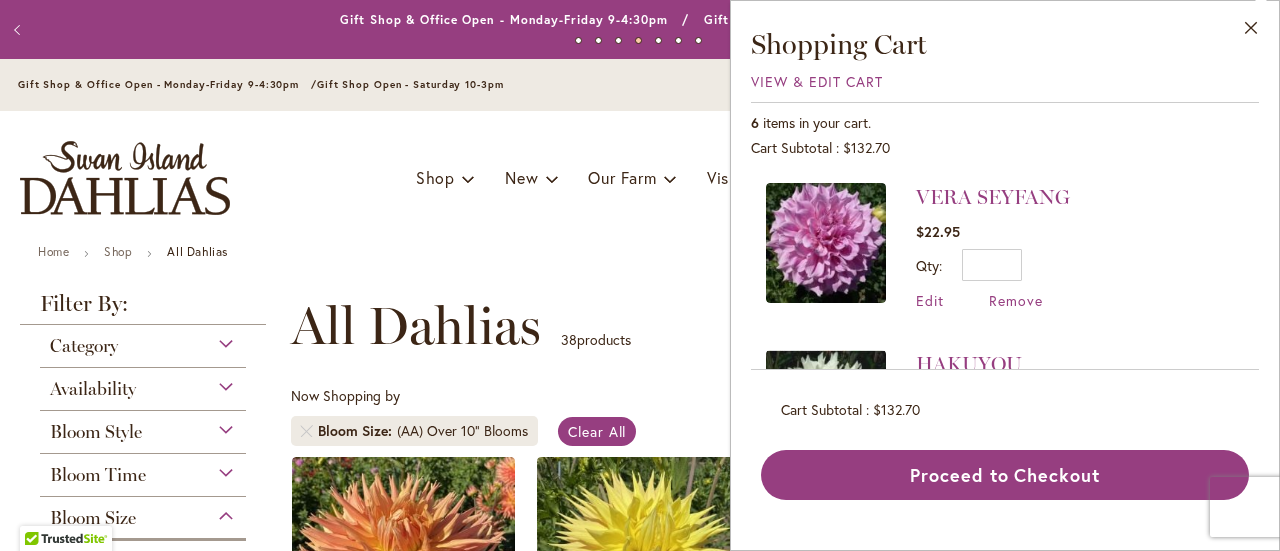 click at bounding box center [826, 243] 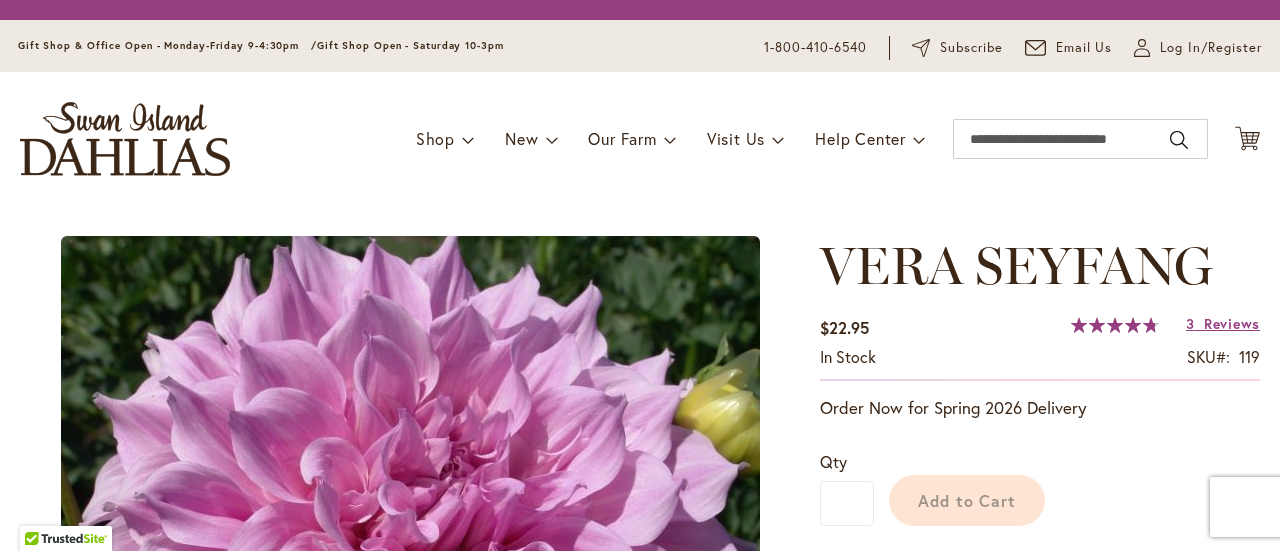 scroll, scrollTop: 0, scrollLeft: 0, axis: both 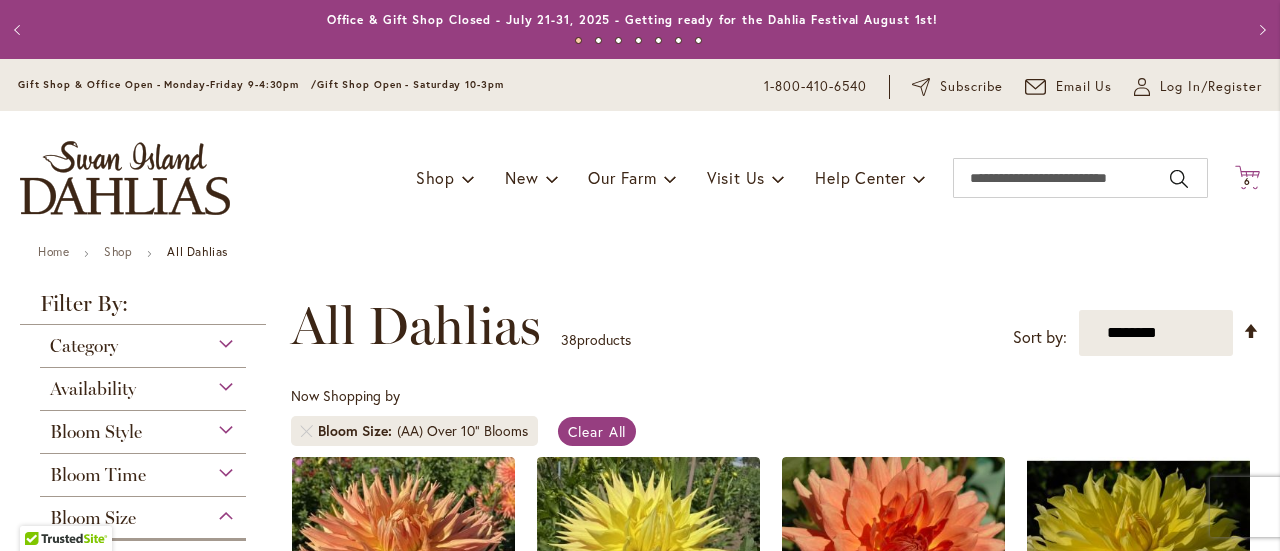 click on "6
6
items" at bounding box center (1248, 182) 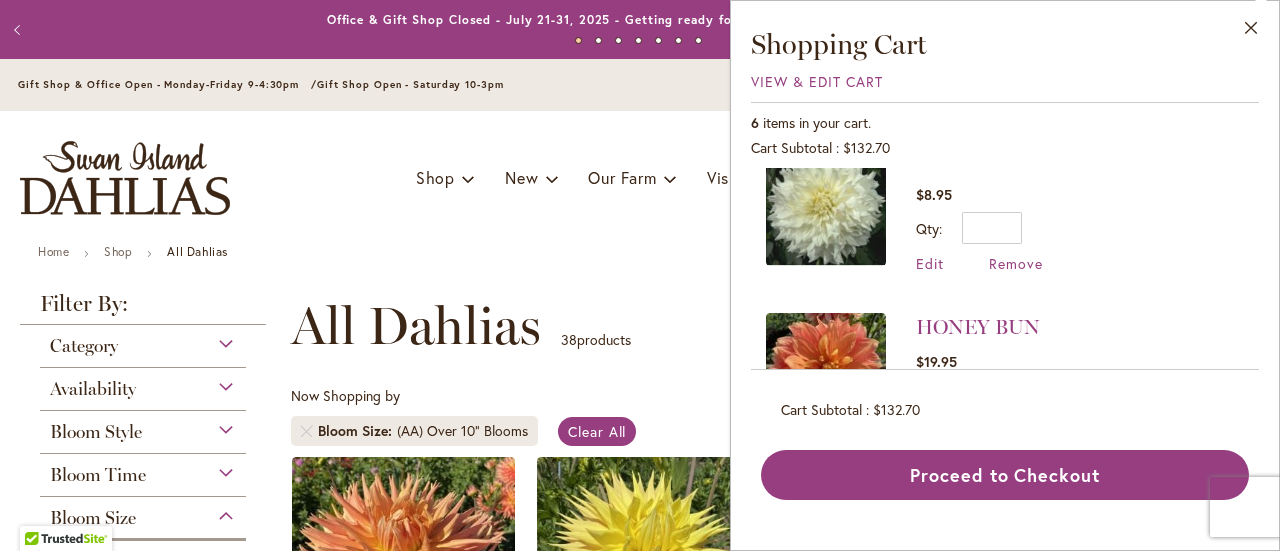 scroll, scrollTop: 300, scrollLeft: 0, axis: vertical 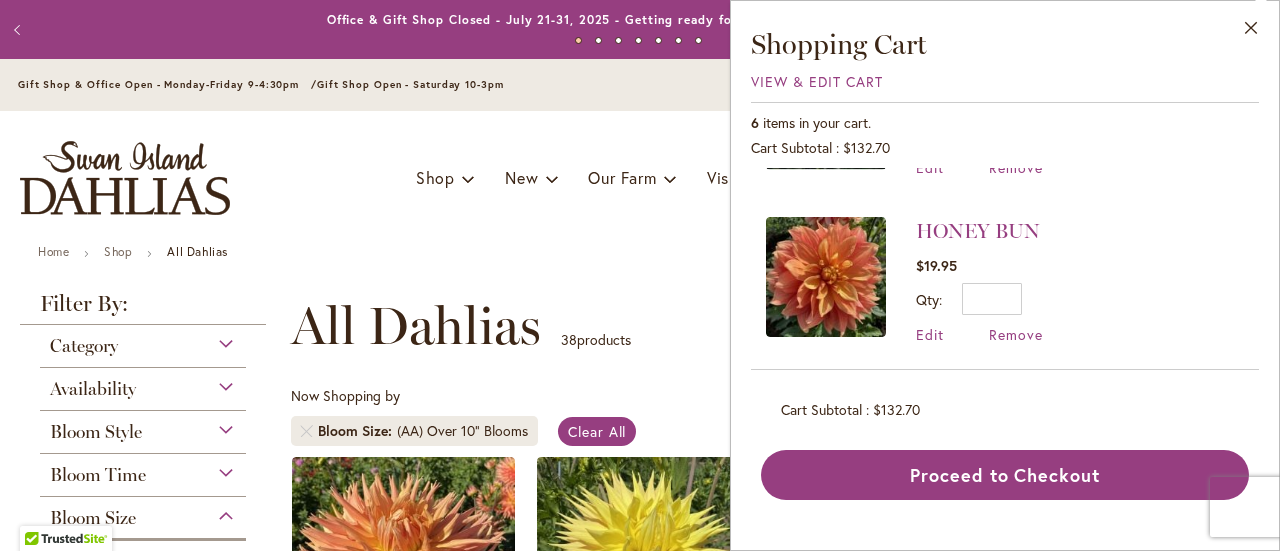 click at bounding box center [826, 277] 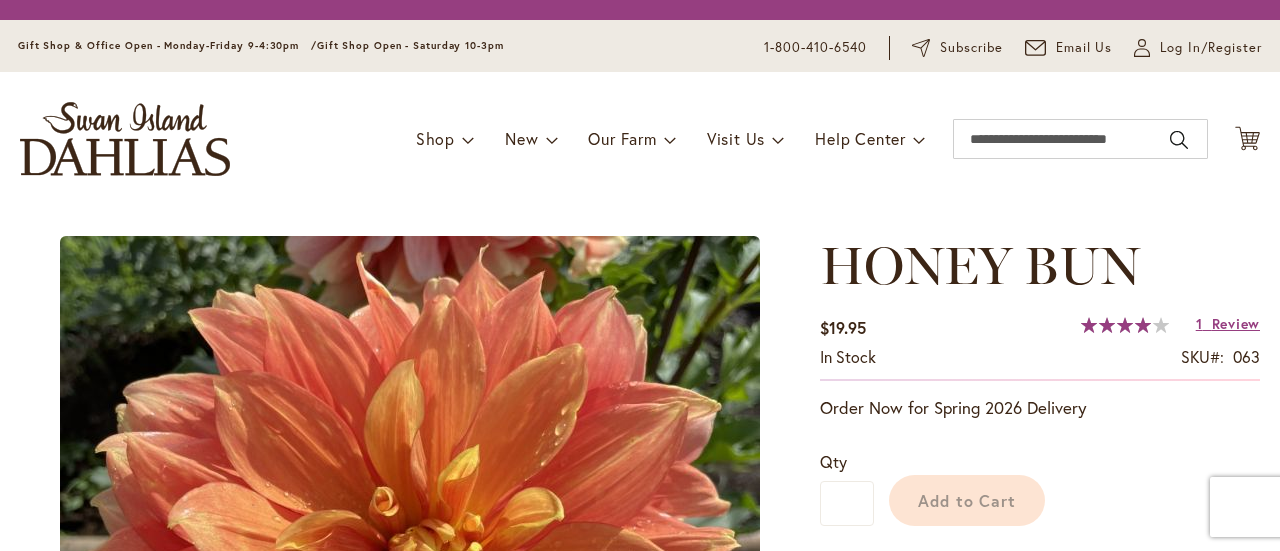 scroll, scrollTop: 0, scrollLeft: 0, axis: both 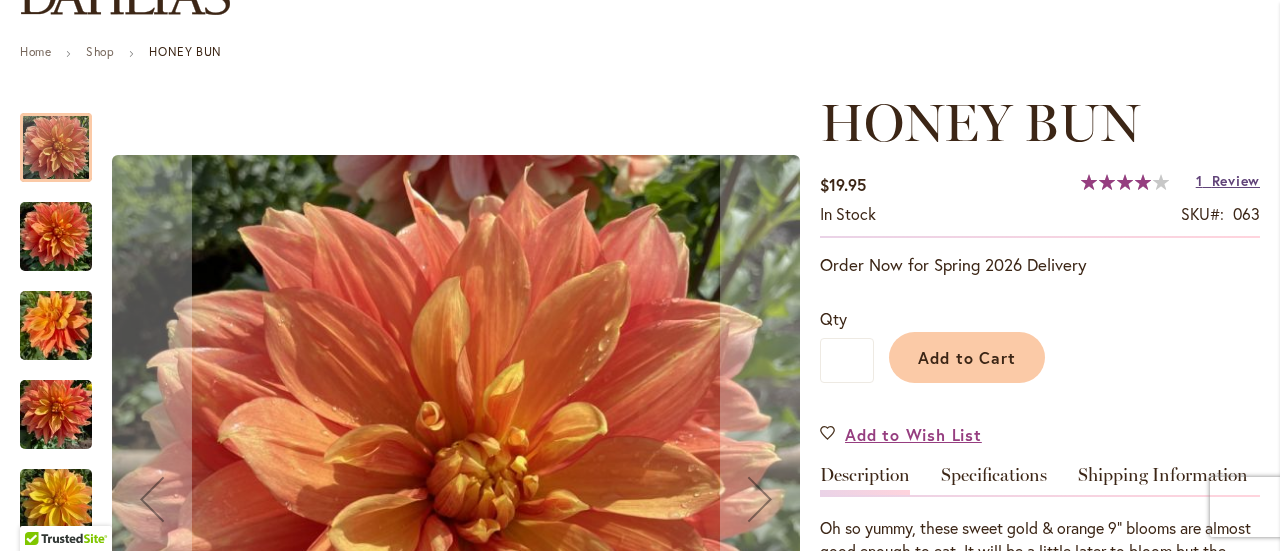 click on "Review" at bounding box center (1236, 180) 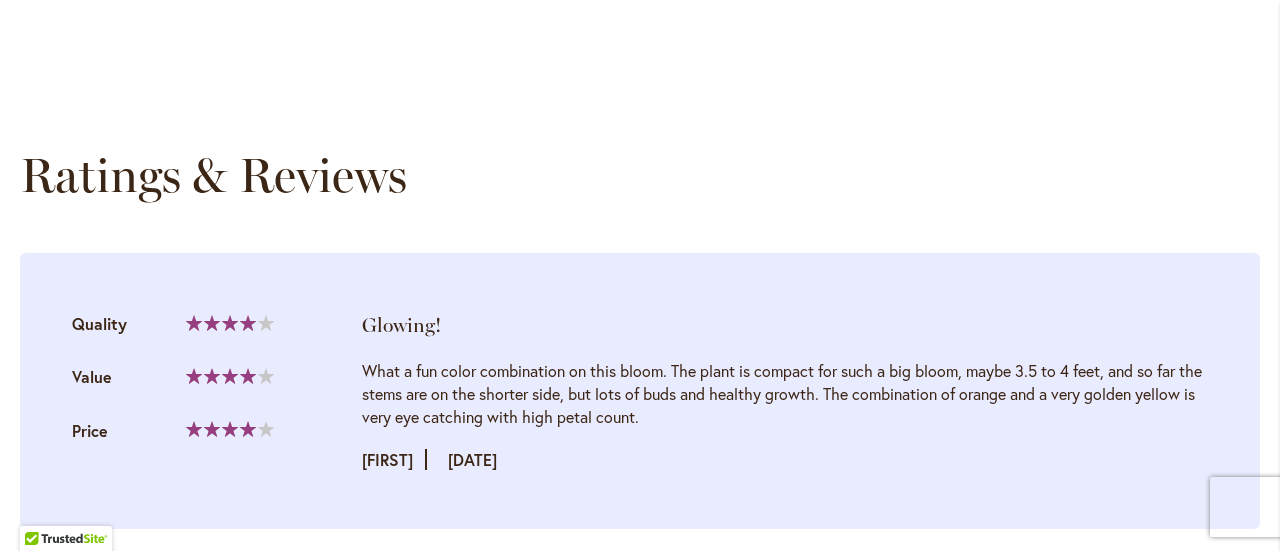 scroll, scrollTop: 2036, scrollLeft: 0, axis: vertical 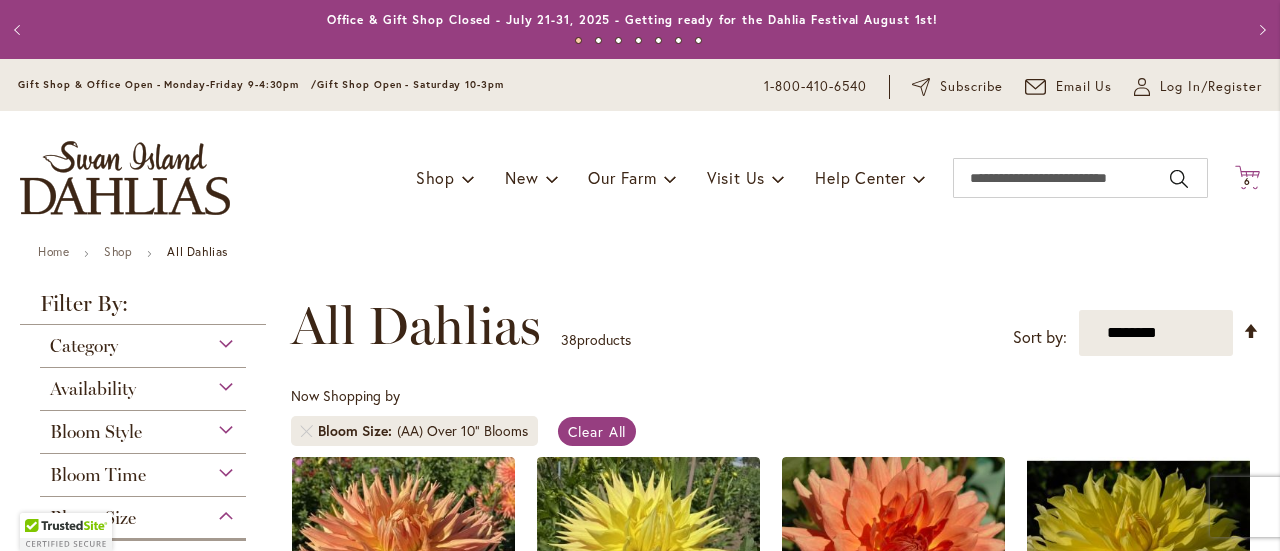 click on "6
6
items" at bounding box center (1248, 182) 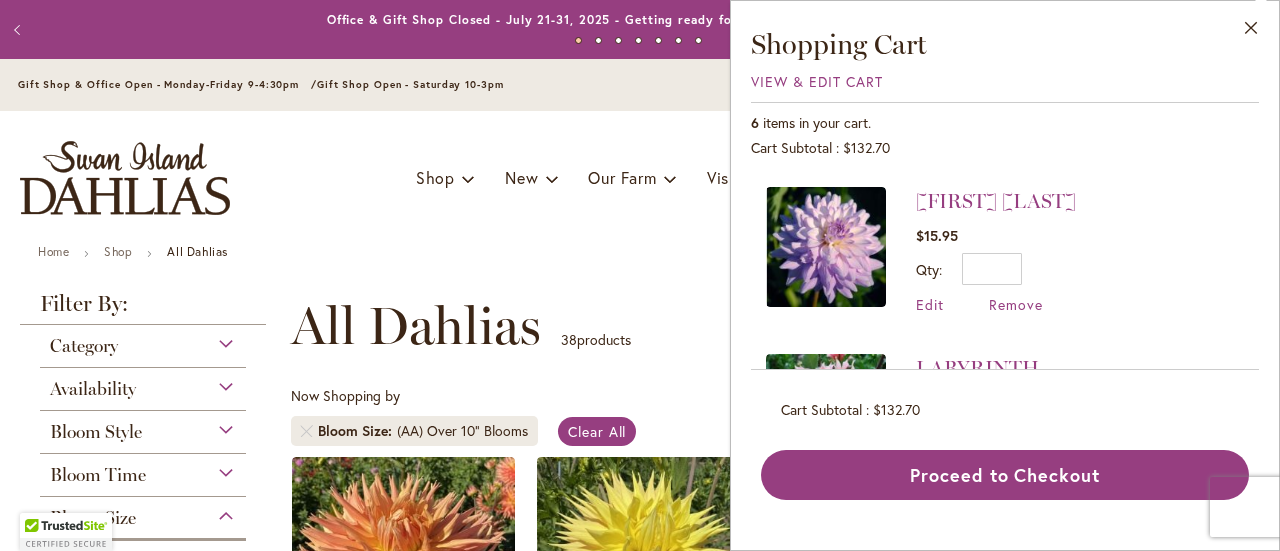 scroll, scrollTop: 500, scrollLeft: 0, axis: vertical 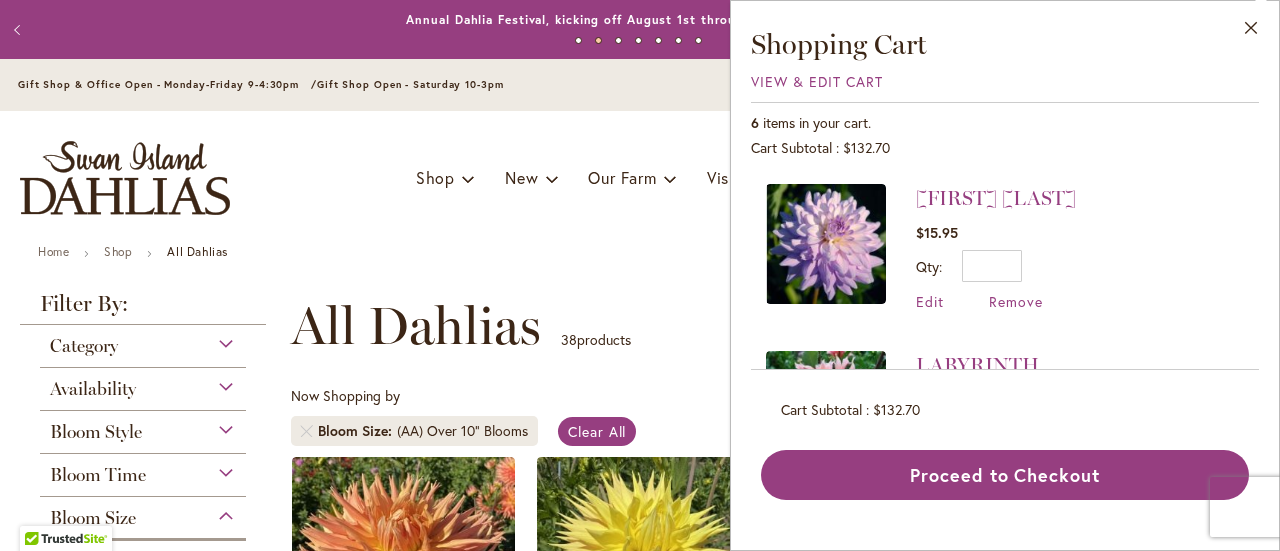 click at bounding box center [826, 244] 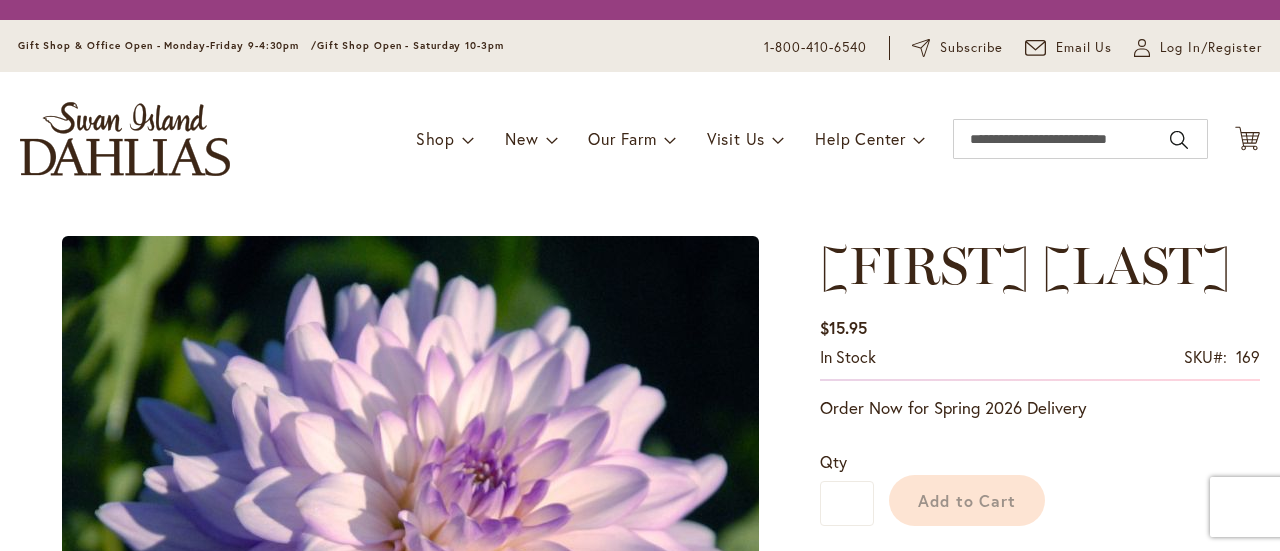 scroll, scrollTop: 0, scrollLeft: 0, axis: both 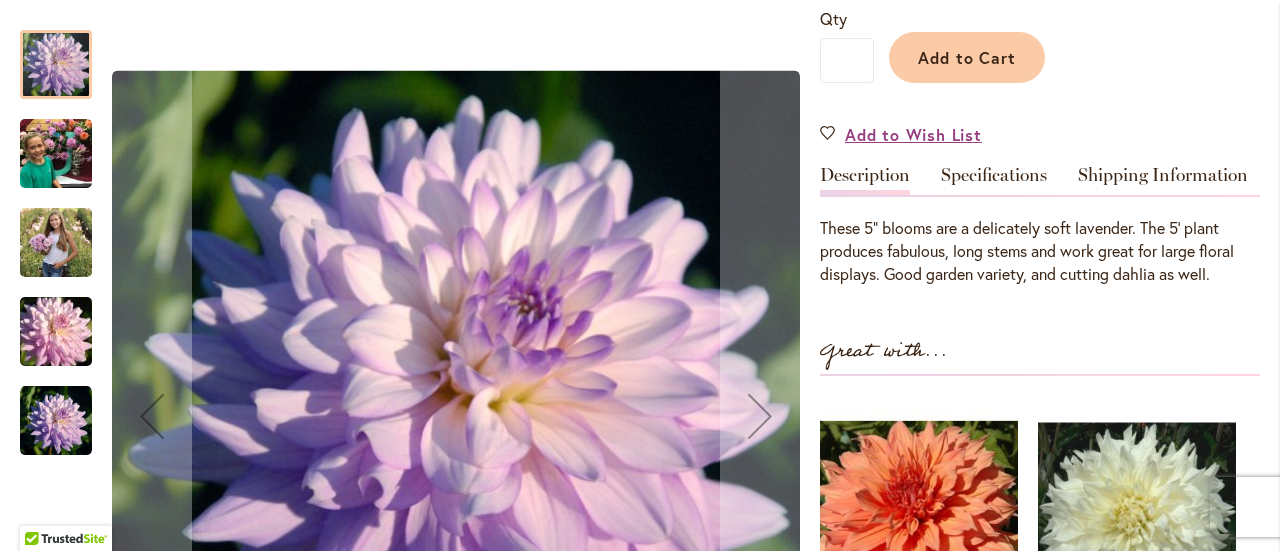 click at bounding box center (56, 332) 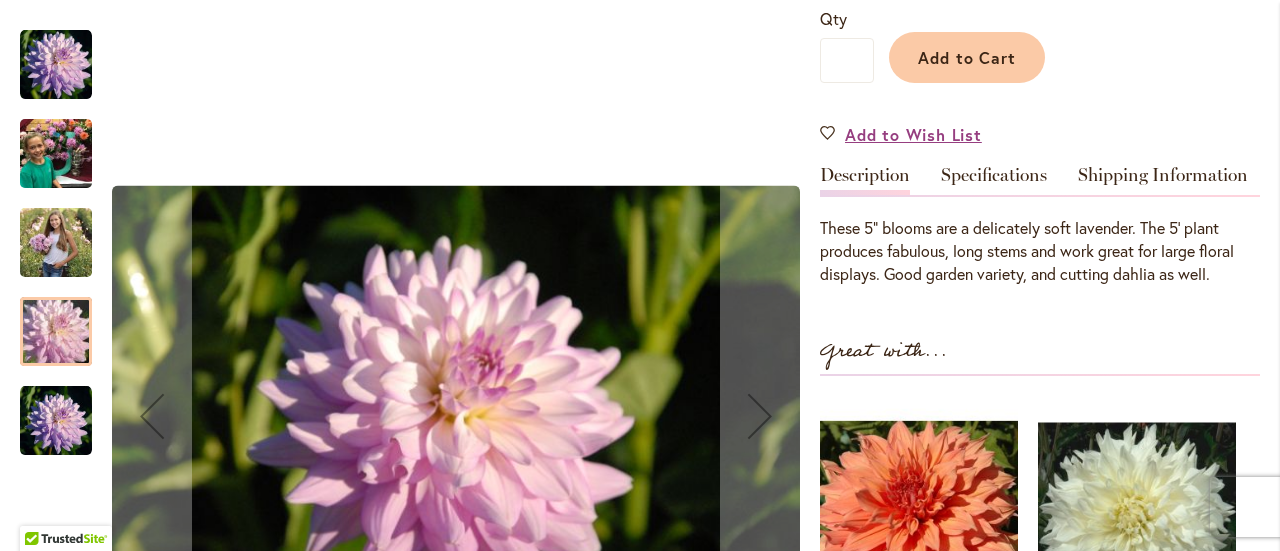 click at bounding box center (56, 242) 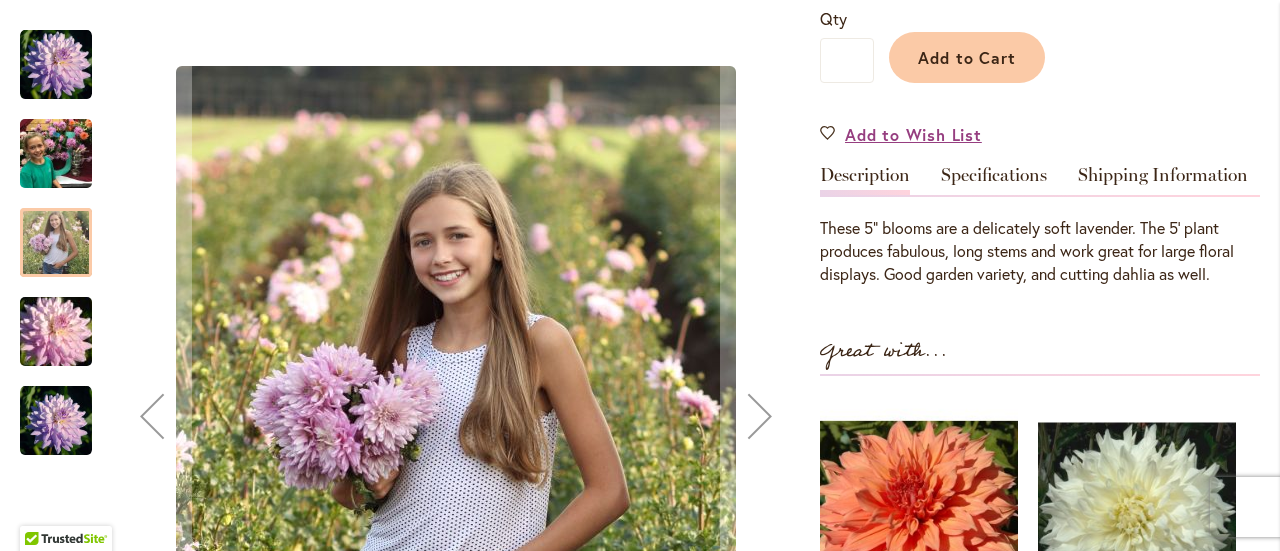 click at bounding box center (56, 421) 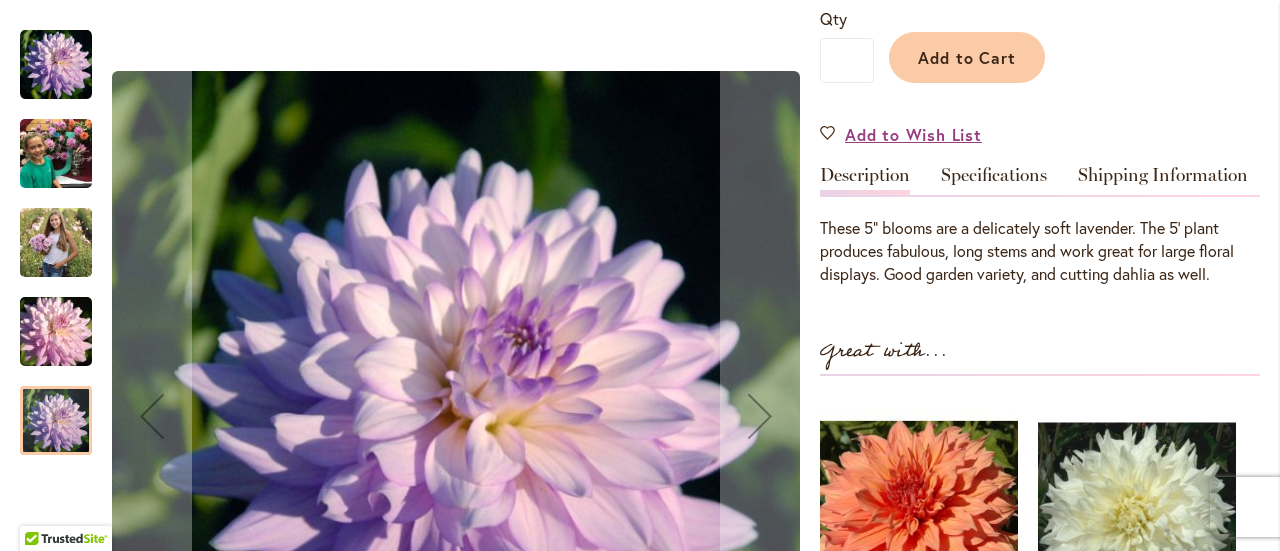 click at bounding box center (56, 332) 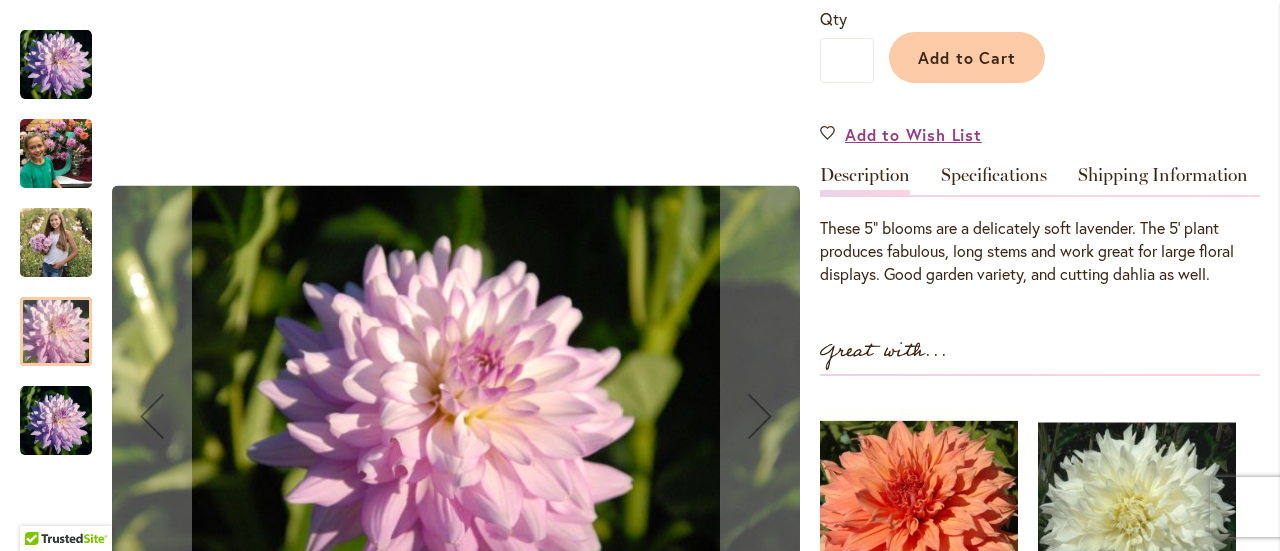 click at bounding box center [56, 154] 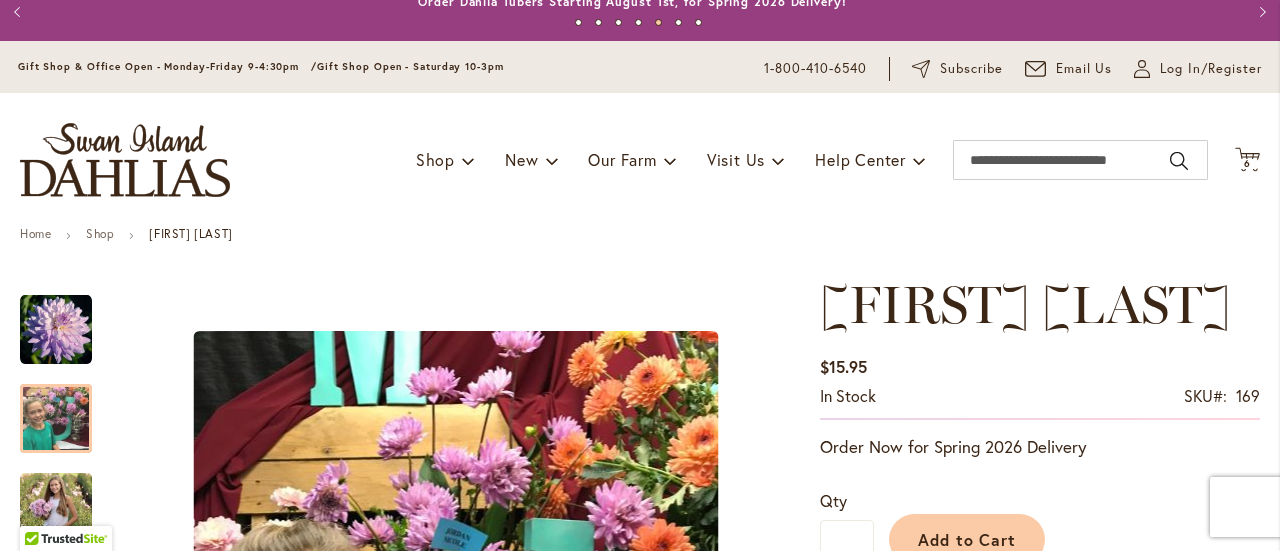 scroll, scrollTop: 0, scrollLeft: 0, axis: both 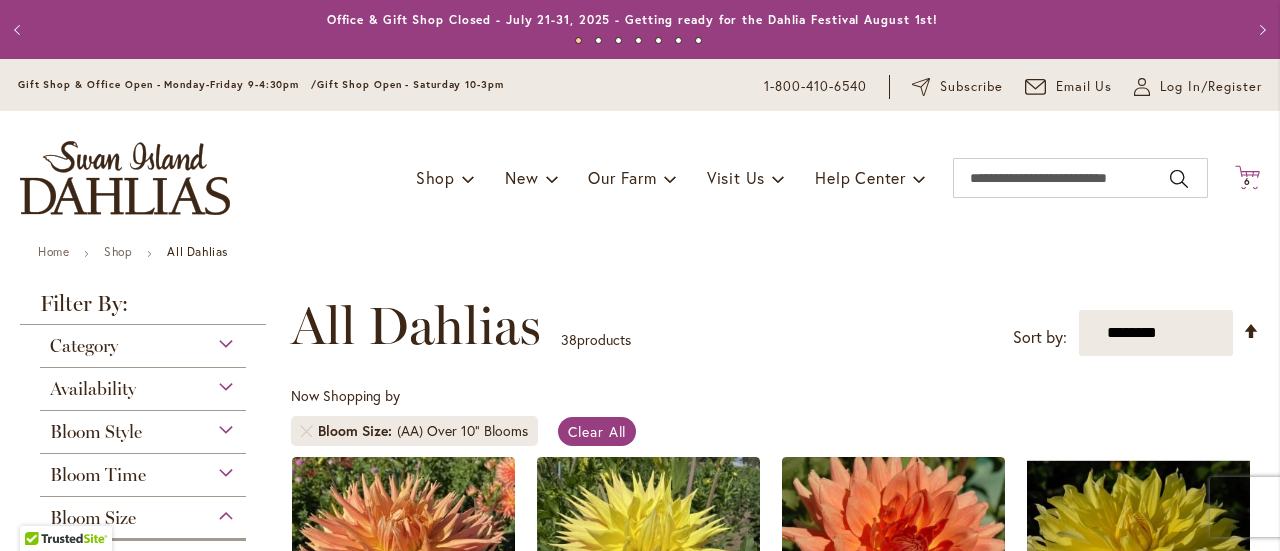 click on "6
6
items" at bounding box center [1248, 182] 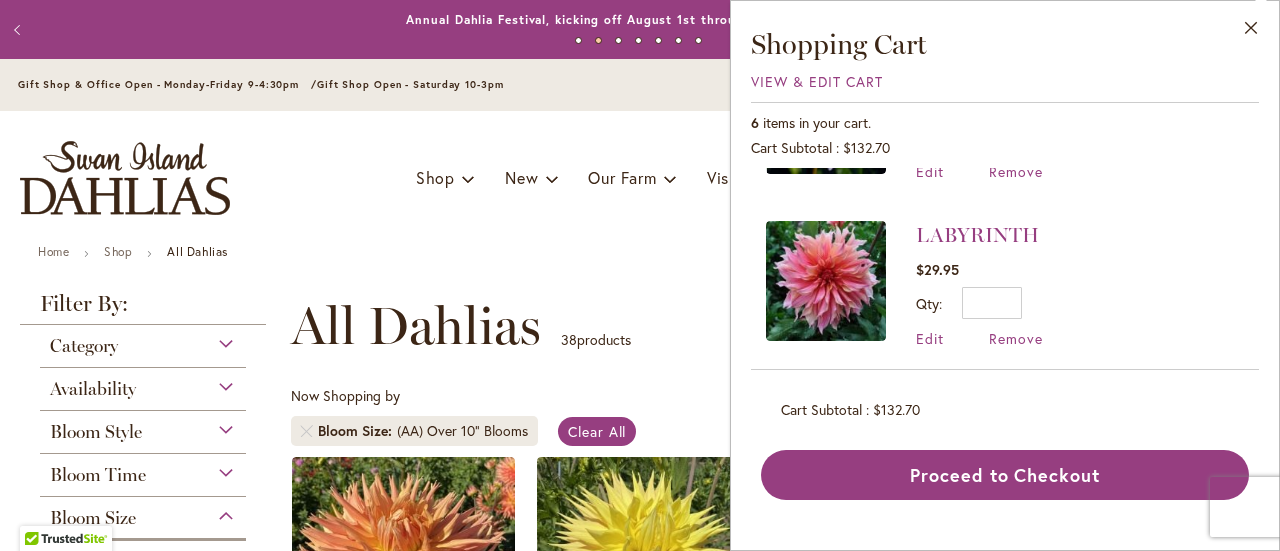 scroll, scrollTop: 600, scrollLeft: 0, axis: vertical 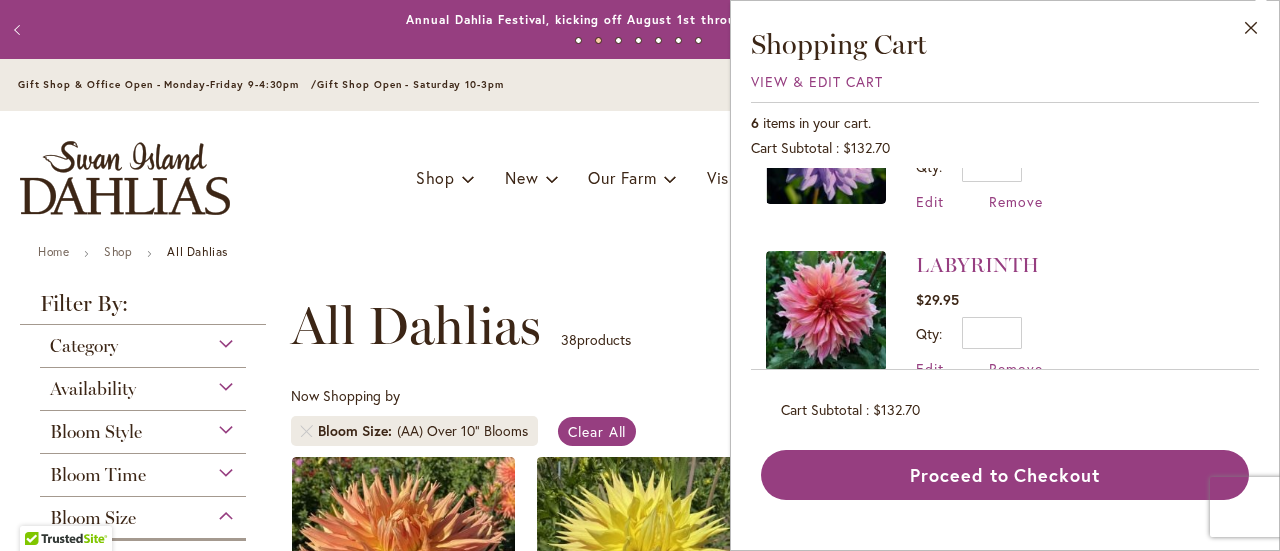 click at bounding box center [826, 311] 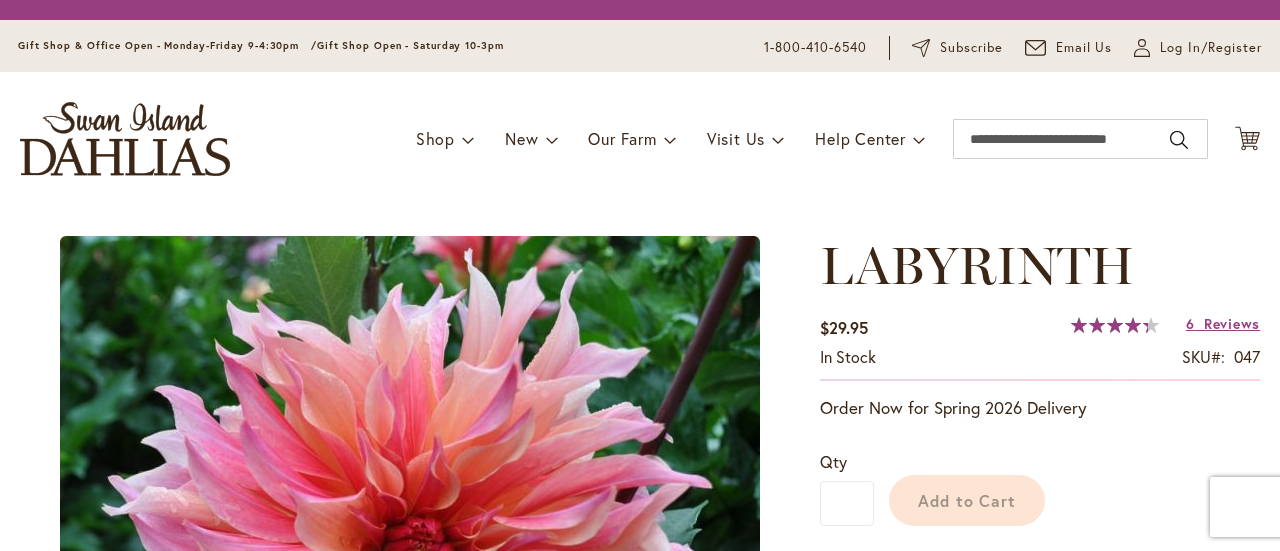 scroll, scrollTop: 0, scrollLeft: 0, axis: both 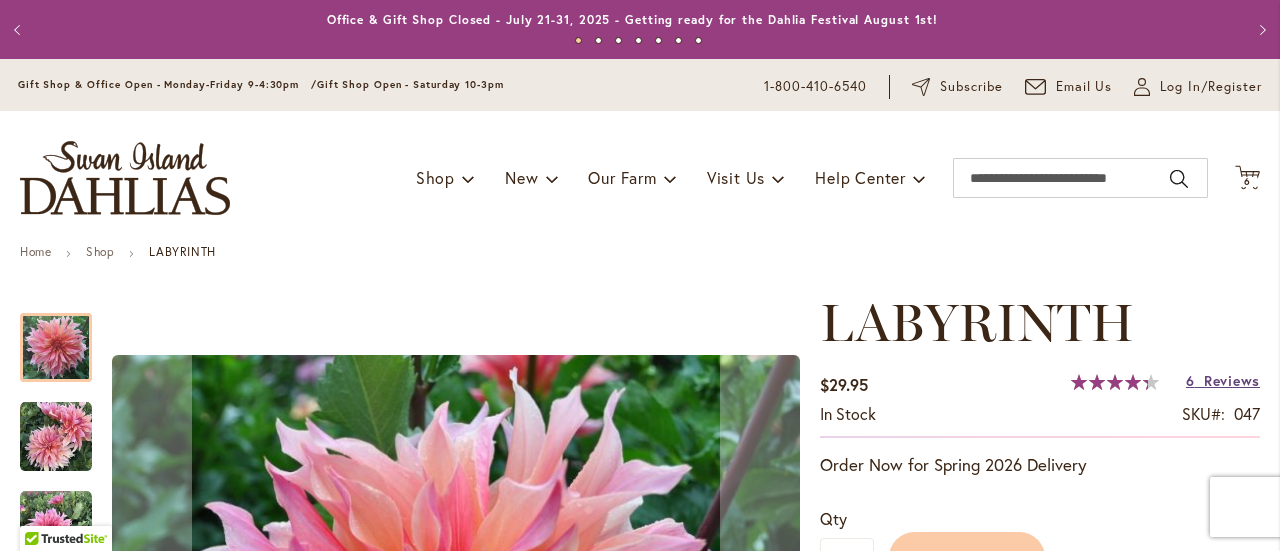 click on "Reviews" at bounding box center (1232, 380) 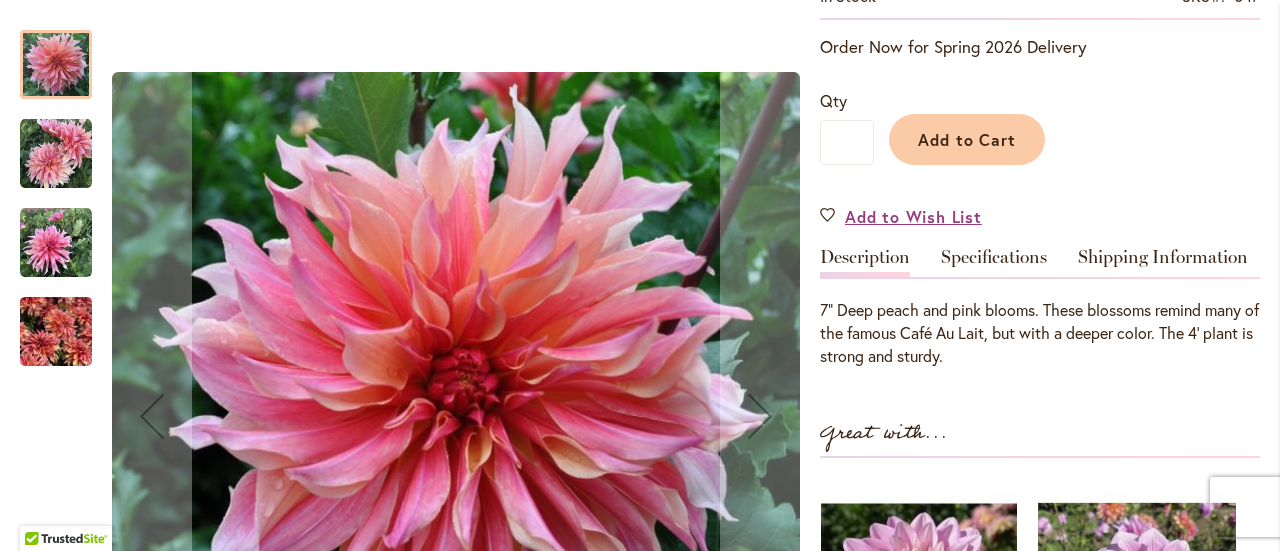scroll, scrollTop: 0, scrollLeft: 0, axis: both 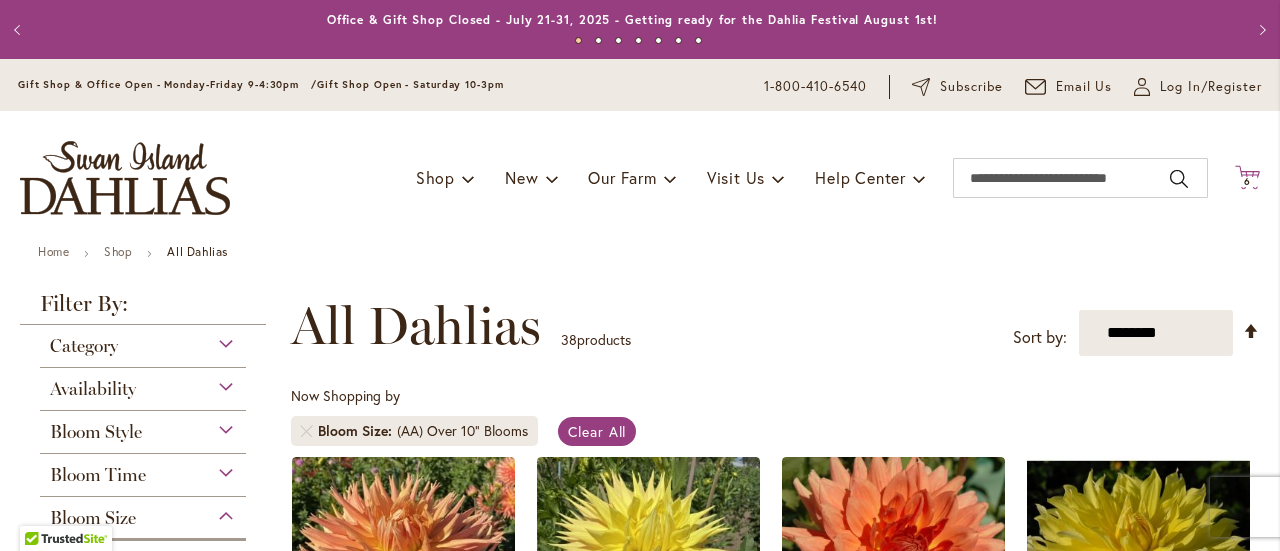 click on "6" at bounding box center (1247, 181) 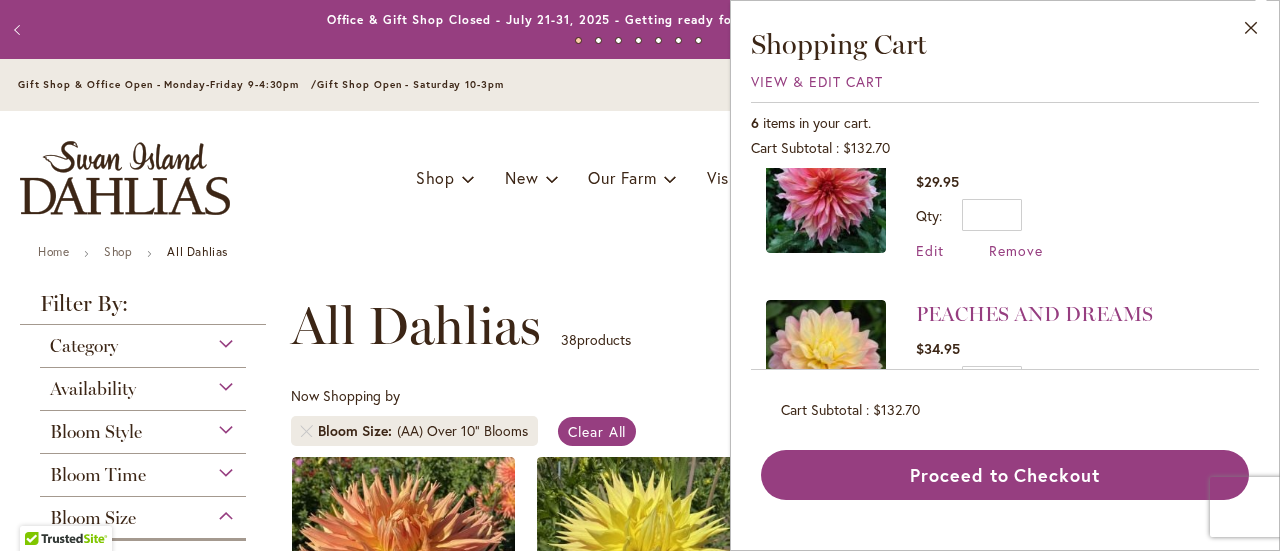 scroll, scrollTop: 808, scrollLeft: 0, axis: vertical 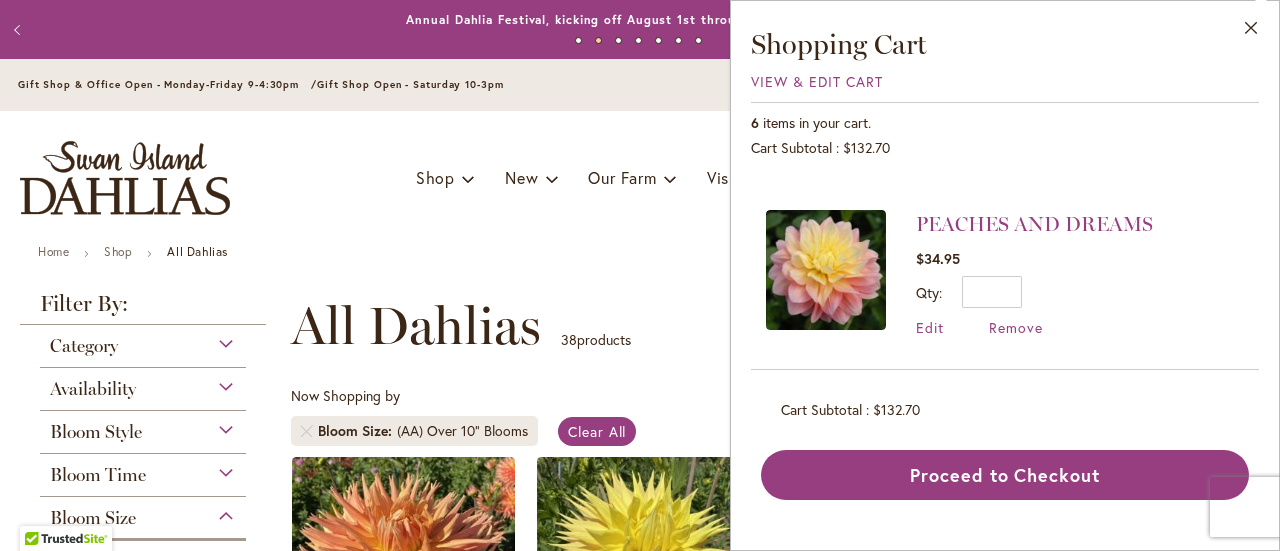 click at bounding box center (826, 270) 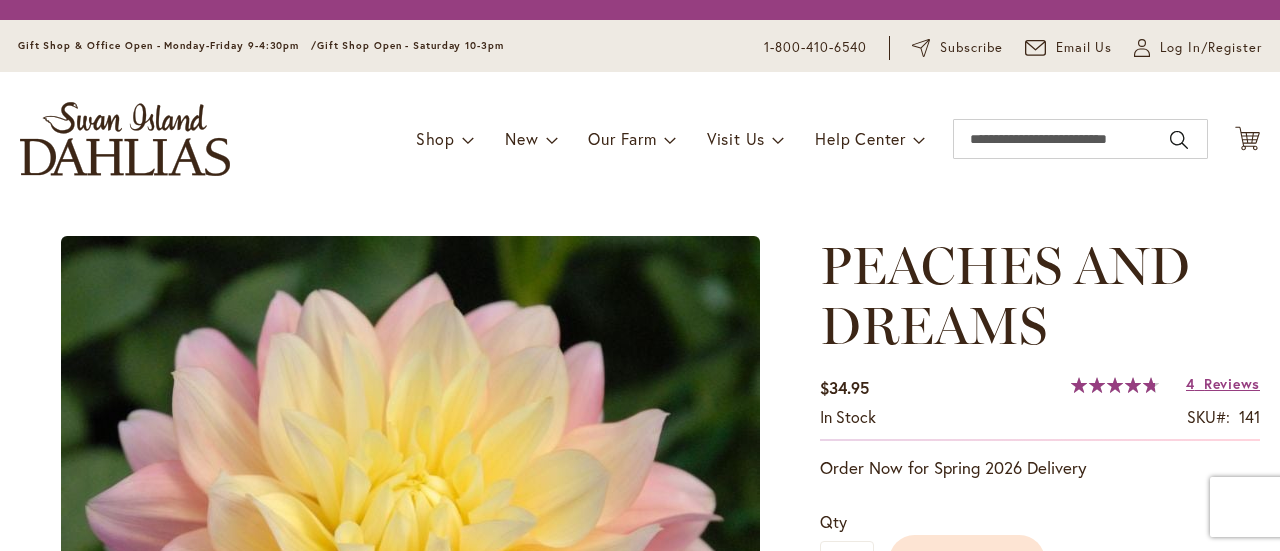 scroll, scrollTop: 0, scrollLeft: 0, axis: both 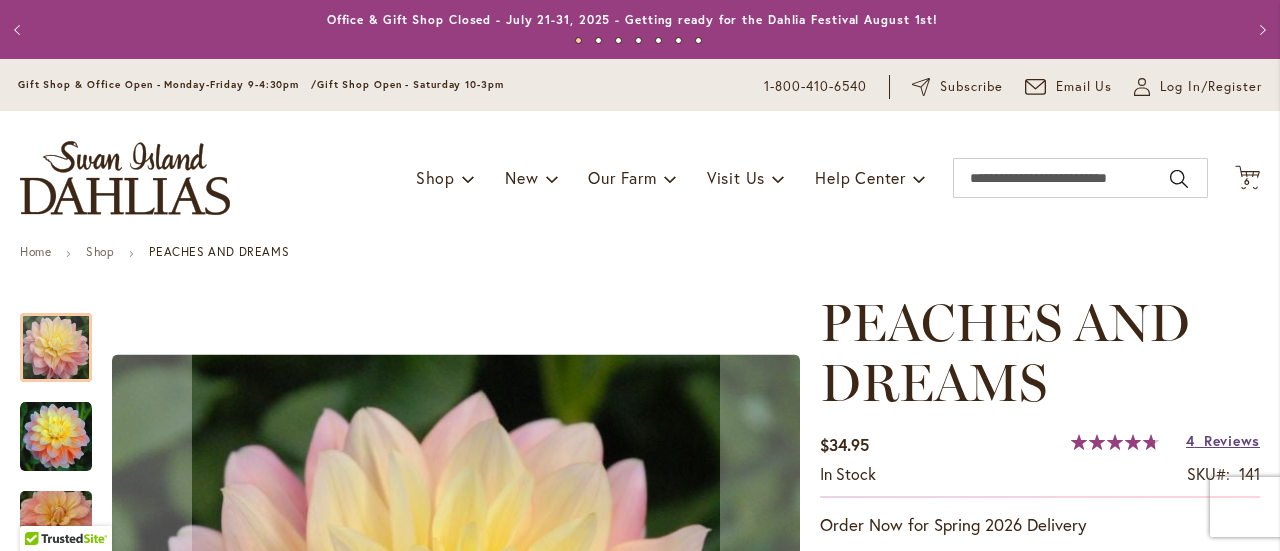 click on "Reviews" at bounding box center (1232, 440) 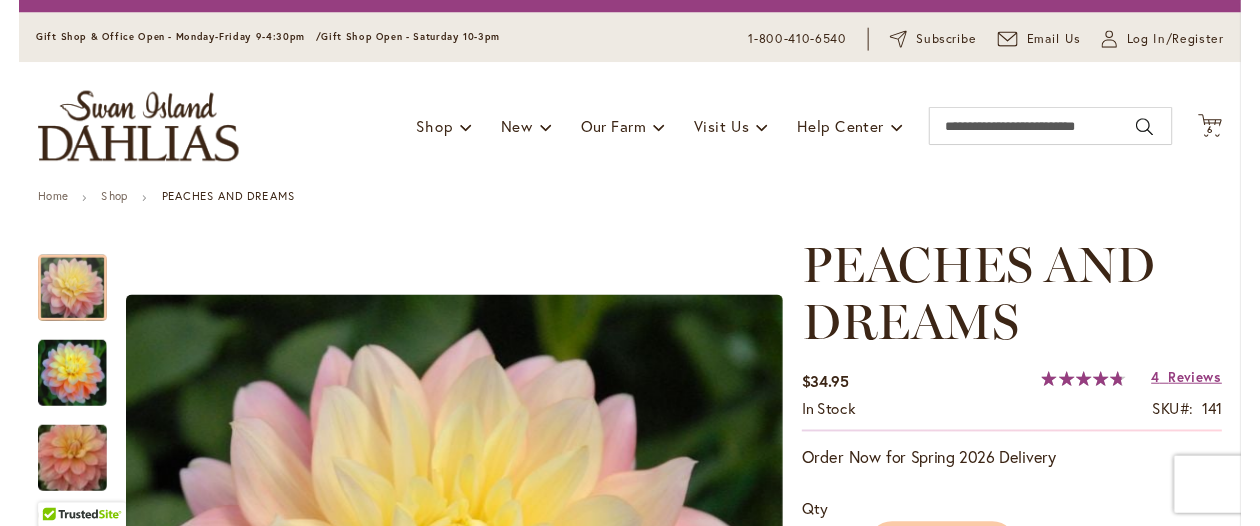 scroll, scrollTop: 0, scrollLeft: 0, axis: both 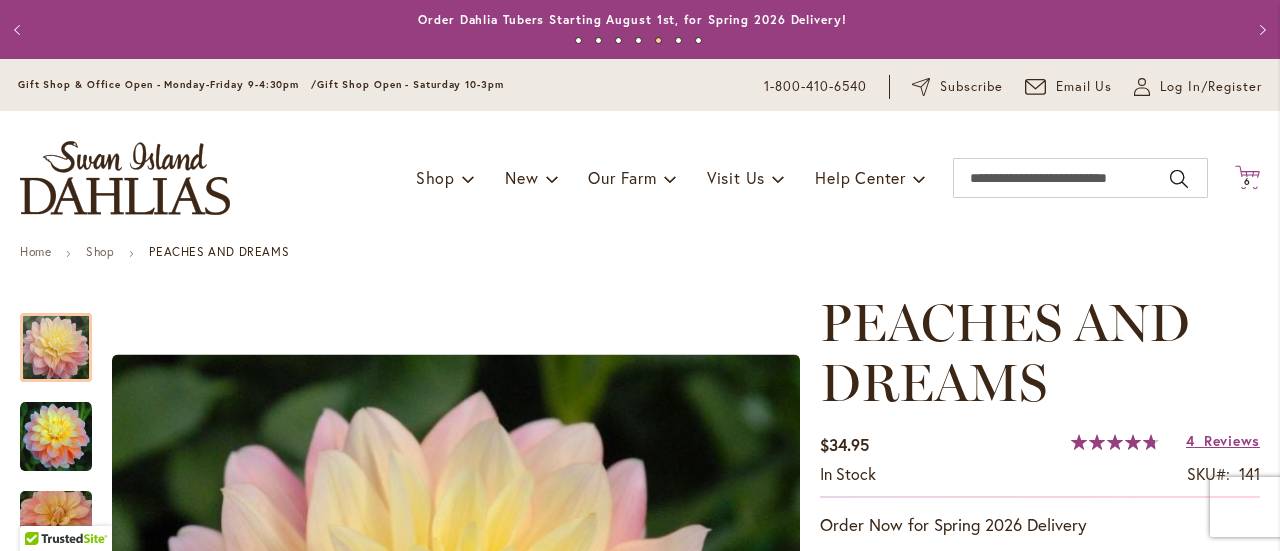 click on "6
6
items" at bounding box center [1248, 182] 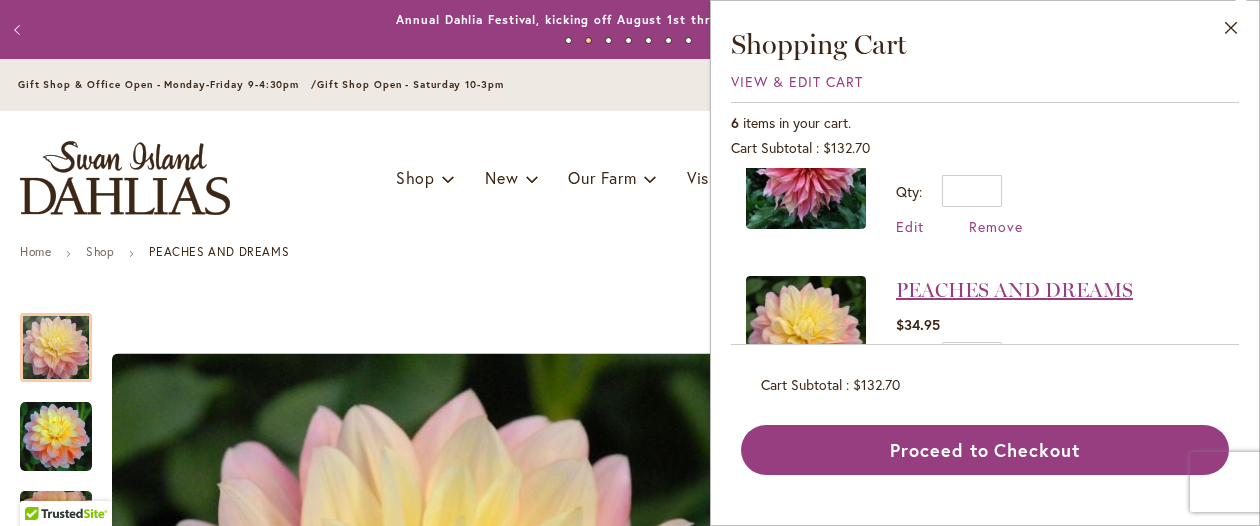 scroll, scrollTop: 834, scrollLeft: 0, axis: vertical 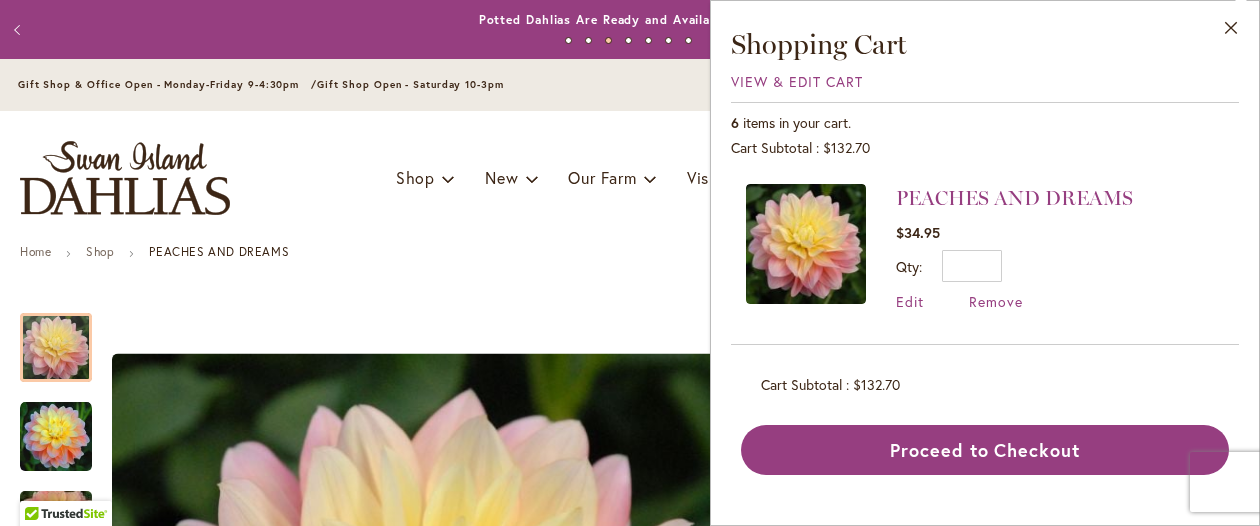 click on "Toggle Nav
Shop
Dahlia Tubers
Collections
Fresh Cut Dahlias
Gardening Supplies
Gift Cards
Request a Catalog
Gifts, Clothing & Specialty Items" at bounding box center (630, 178) 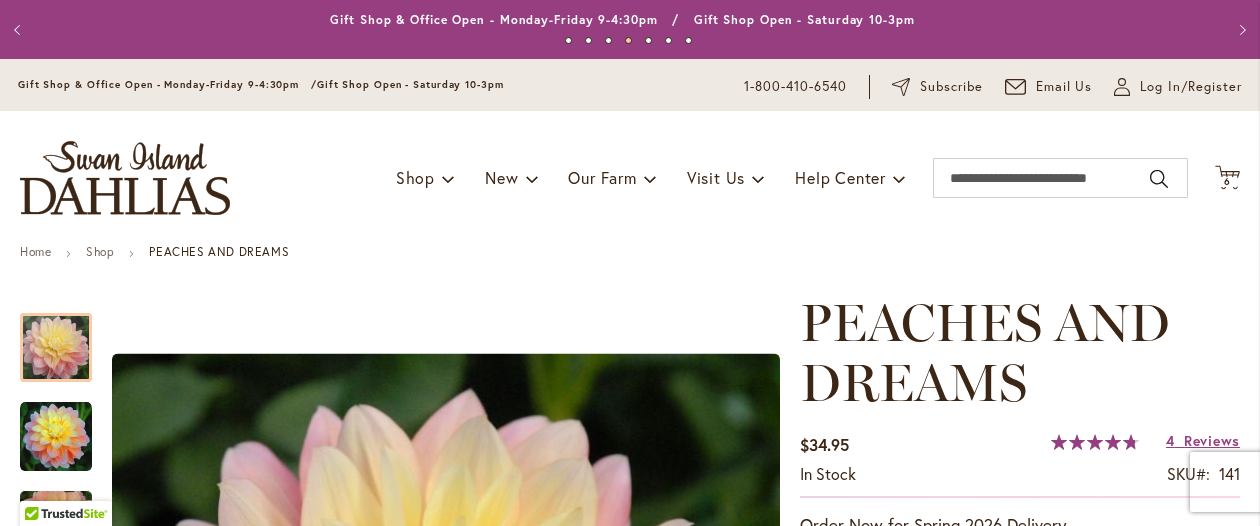 click at bounding box center (532, 178) 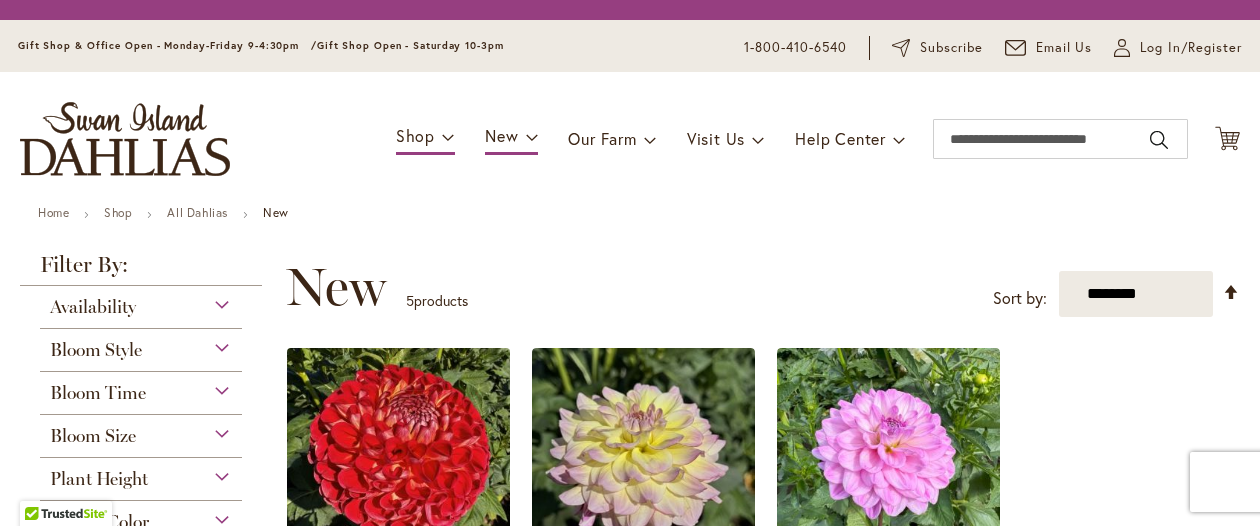 scroll, scrollTop: 0, scrollLeft: 0, axis: both 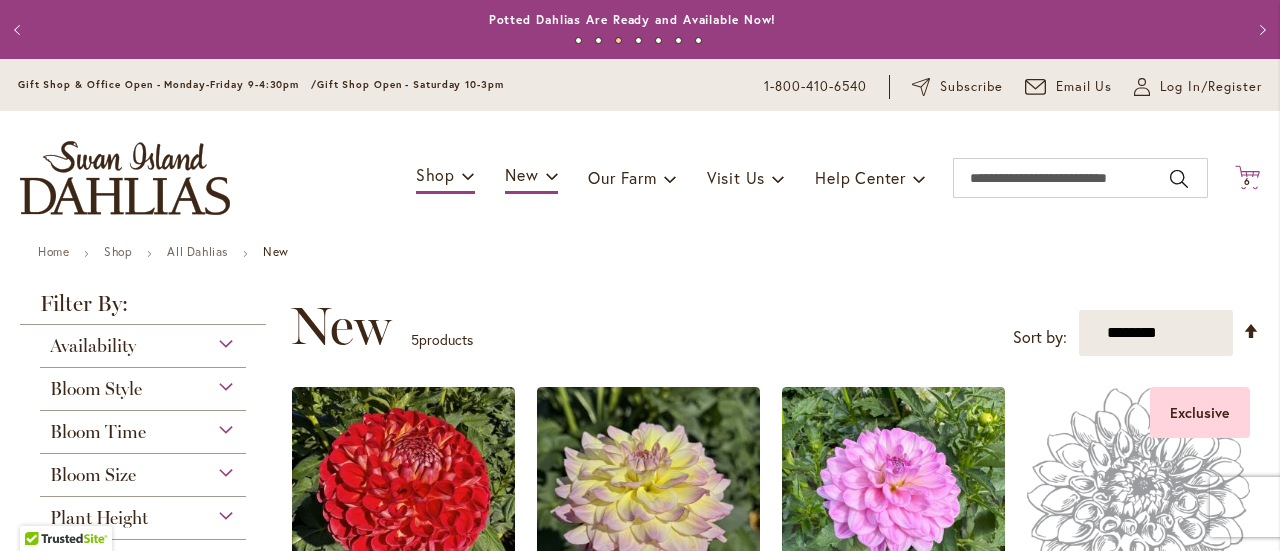 click on "Cart
.cls-1 {
fill: #231f20;
}" 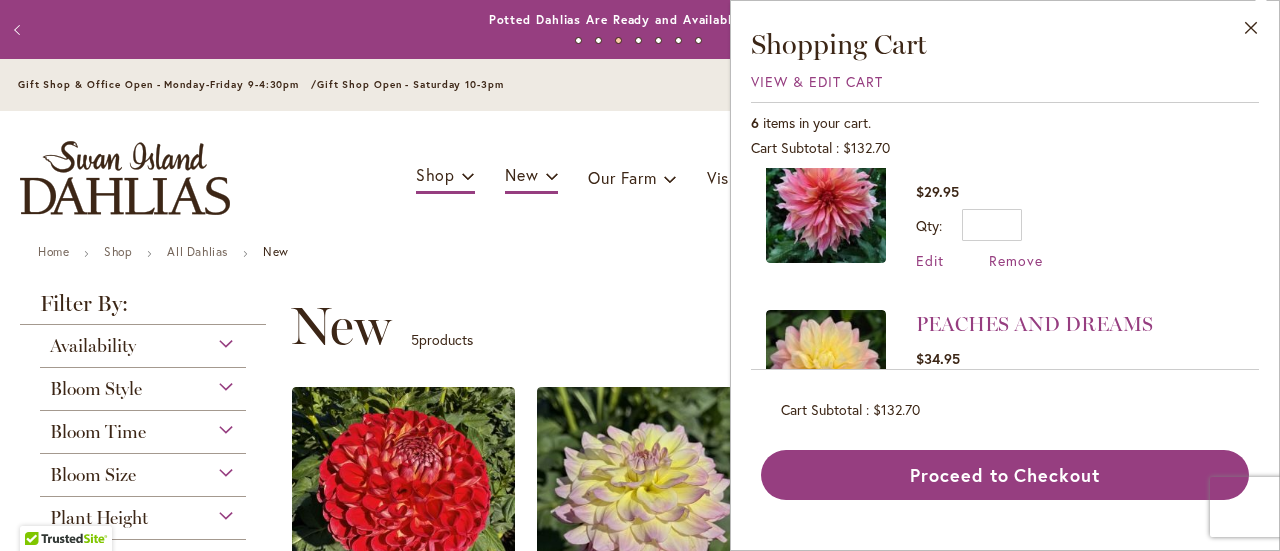 scroll, scrollTop: 808, scrollLeft: 0, axis: vertical 